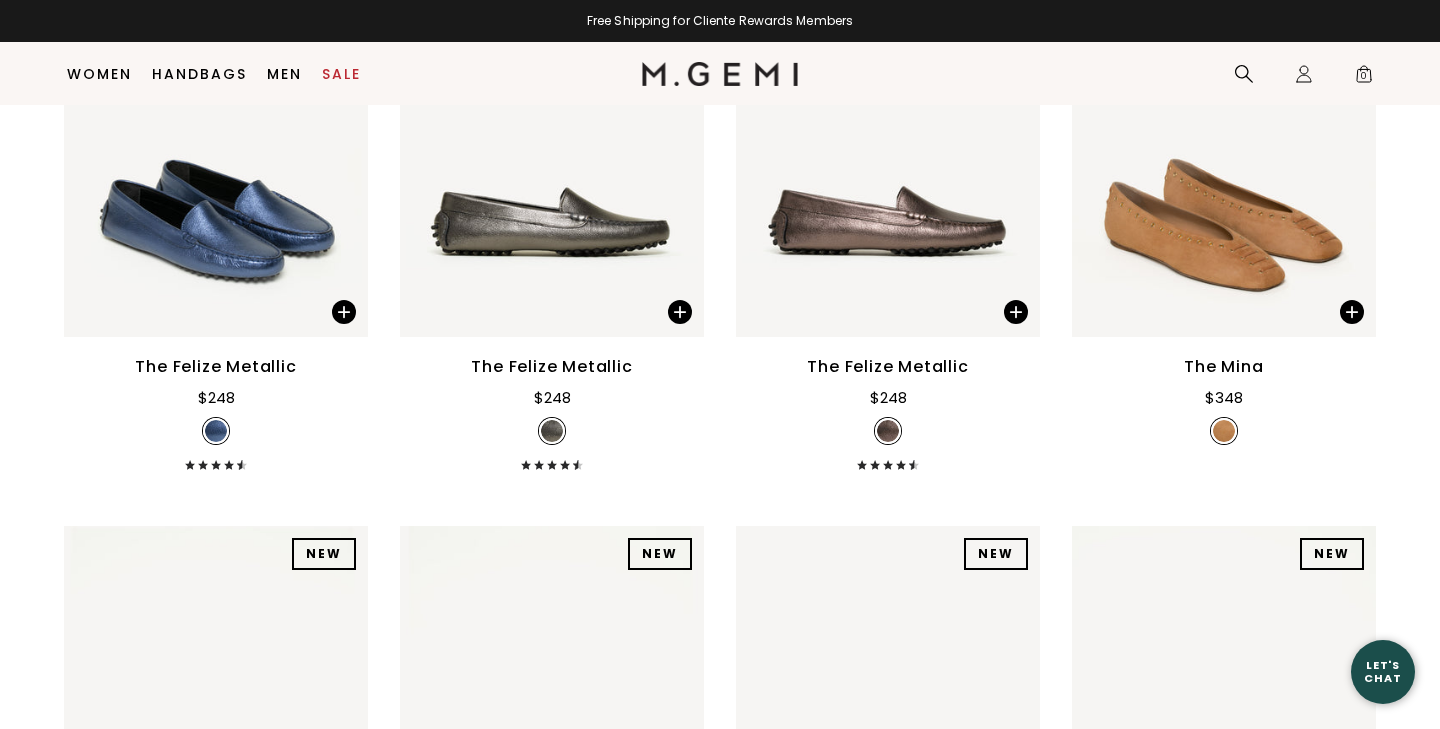 scroll, scrollTop: 829, scrollLeft: 0, axis: vertical 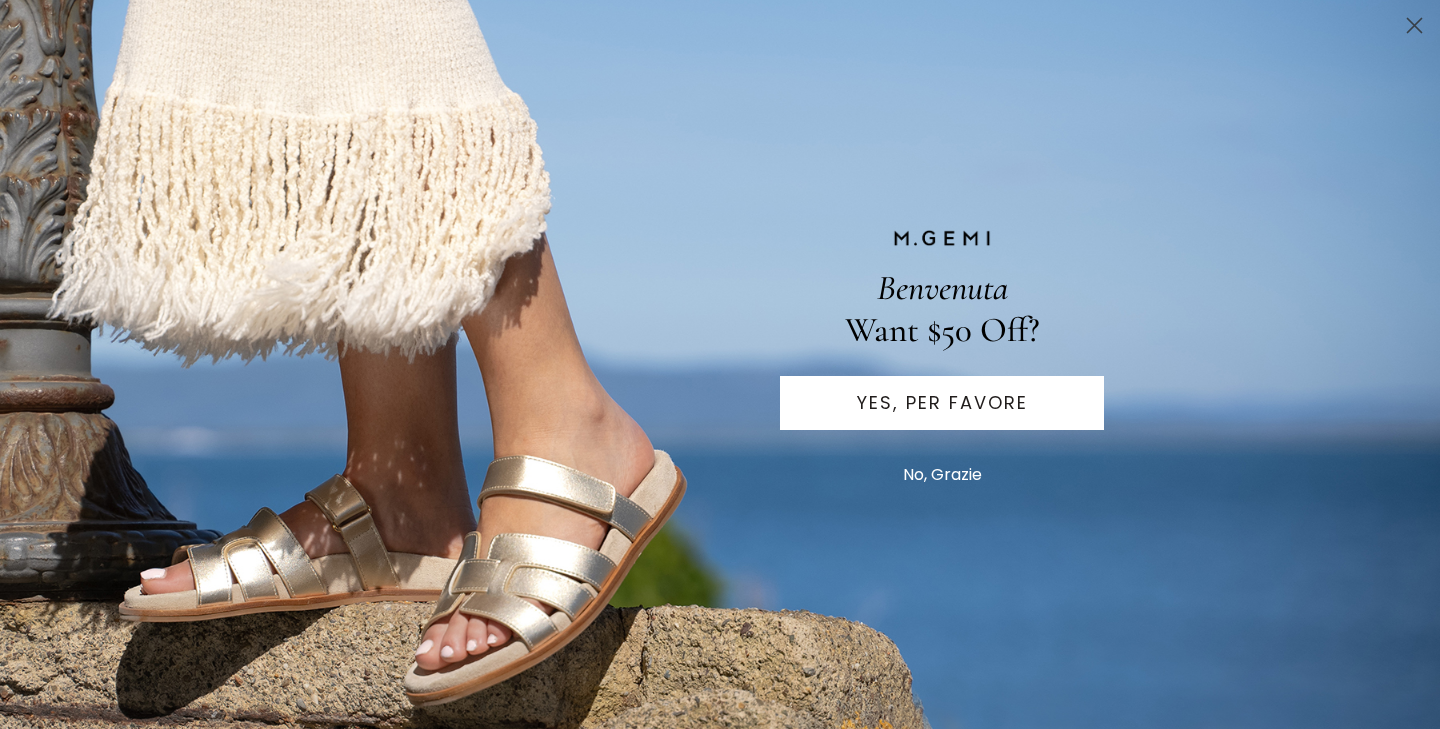 click 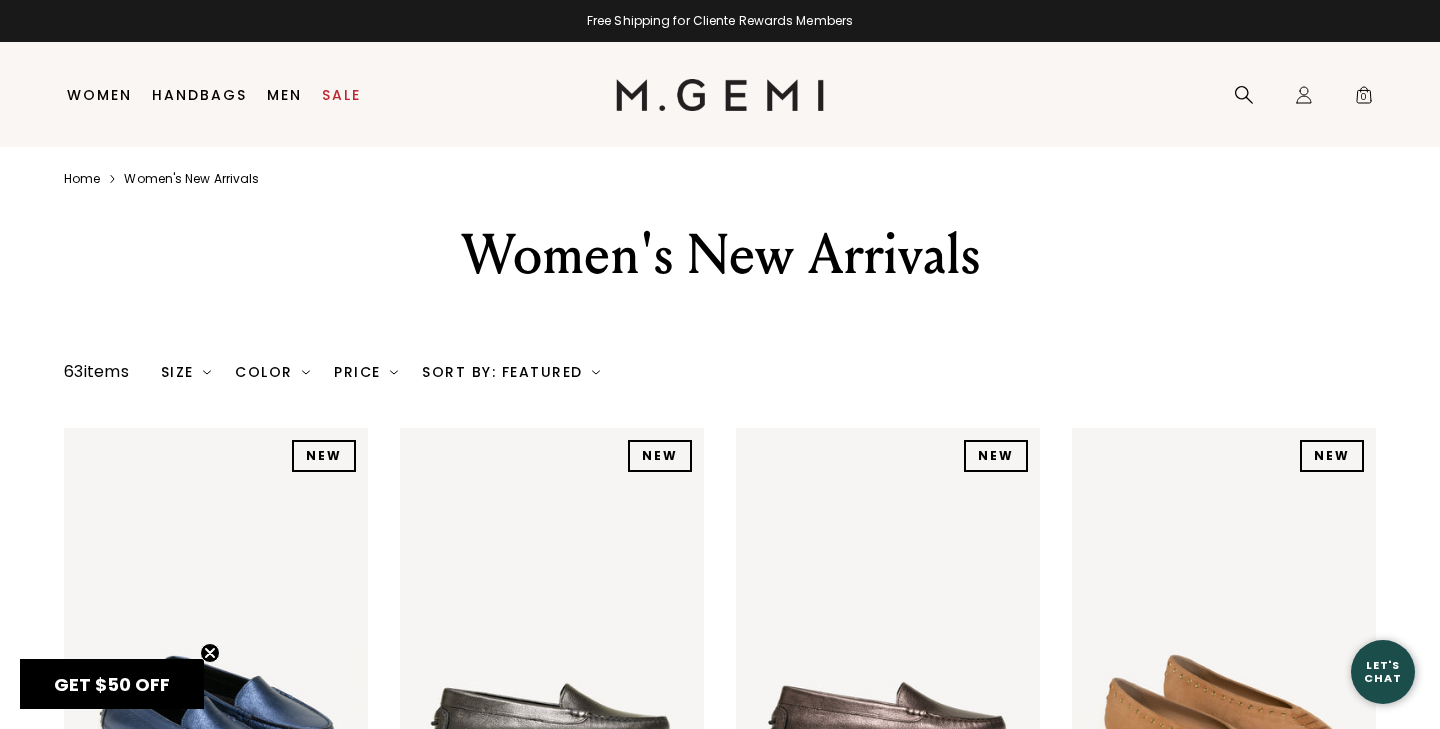 scroll, scrollTop: 0, scrollLeft: 0, axis: both 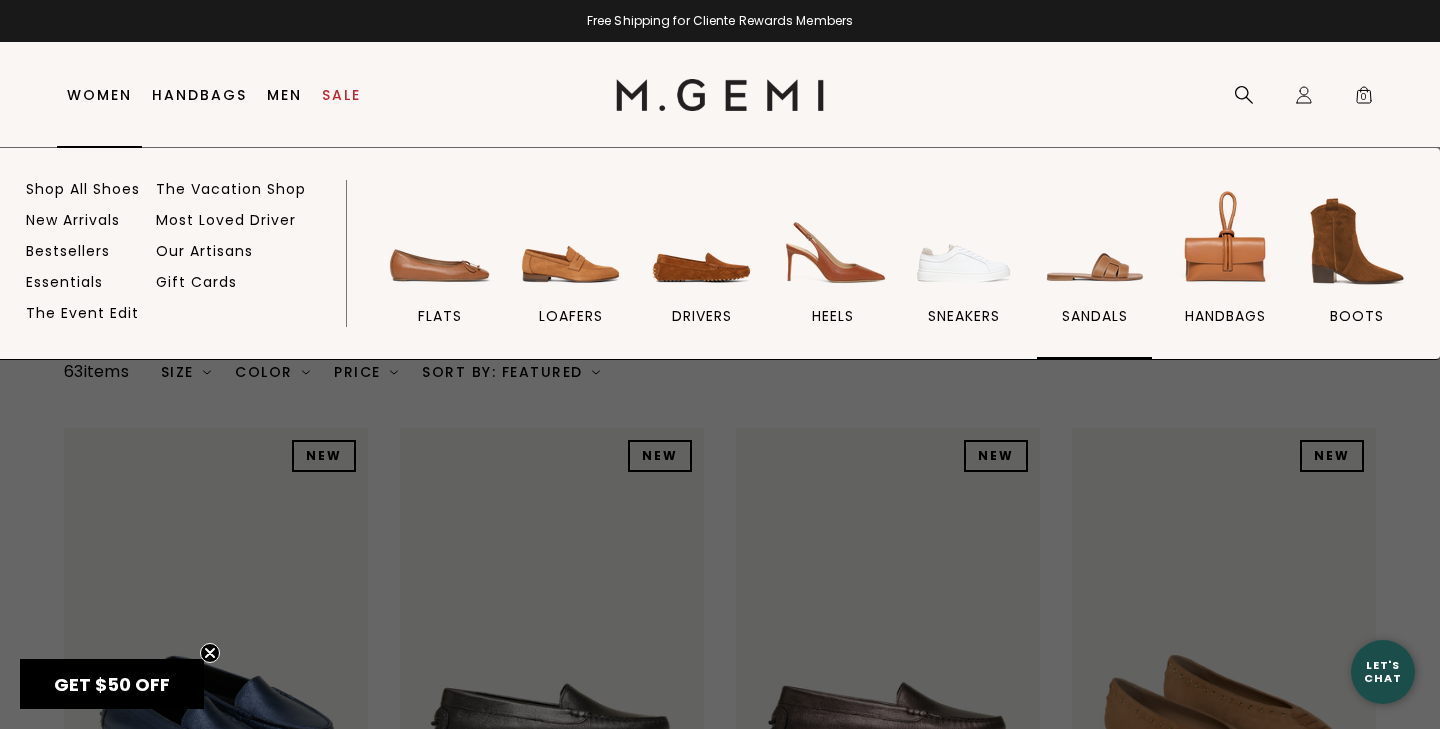 click on "sandals" at bounding box center [1095, 316] 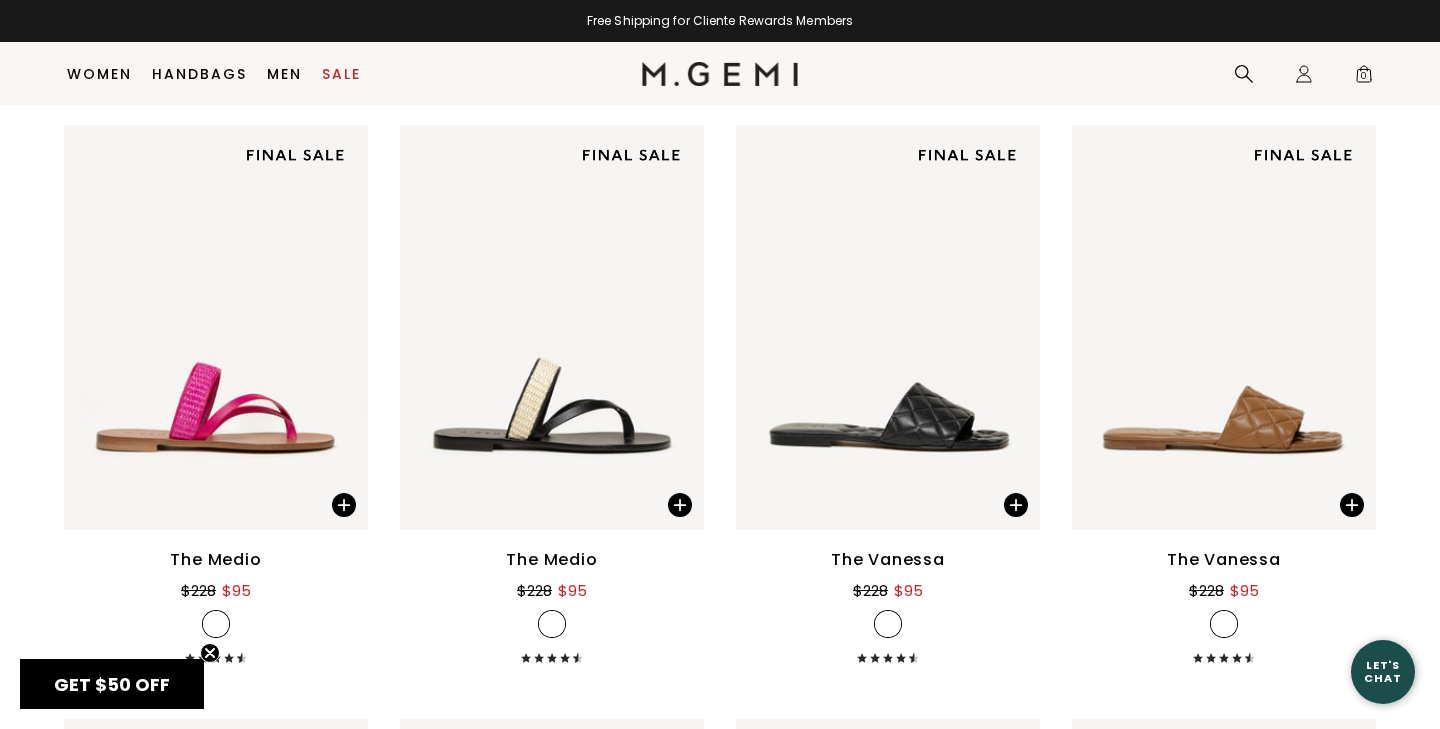 scroll, scrollTop: 2095, scrollLeft: 0, axis: vertical 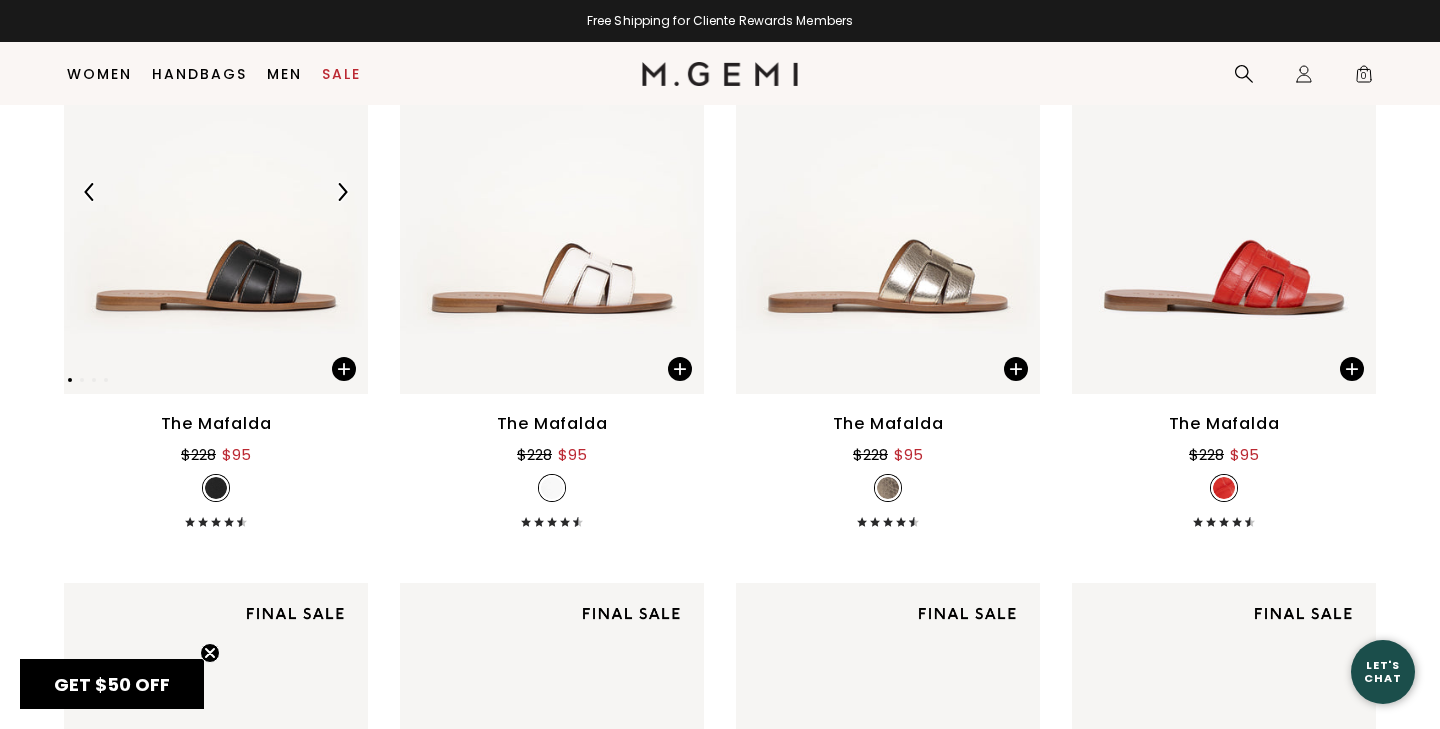 click at bounding box center [342, 192] 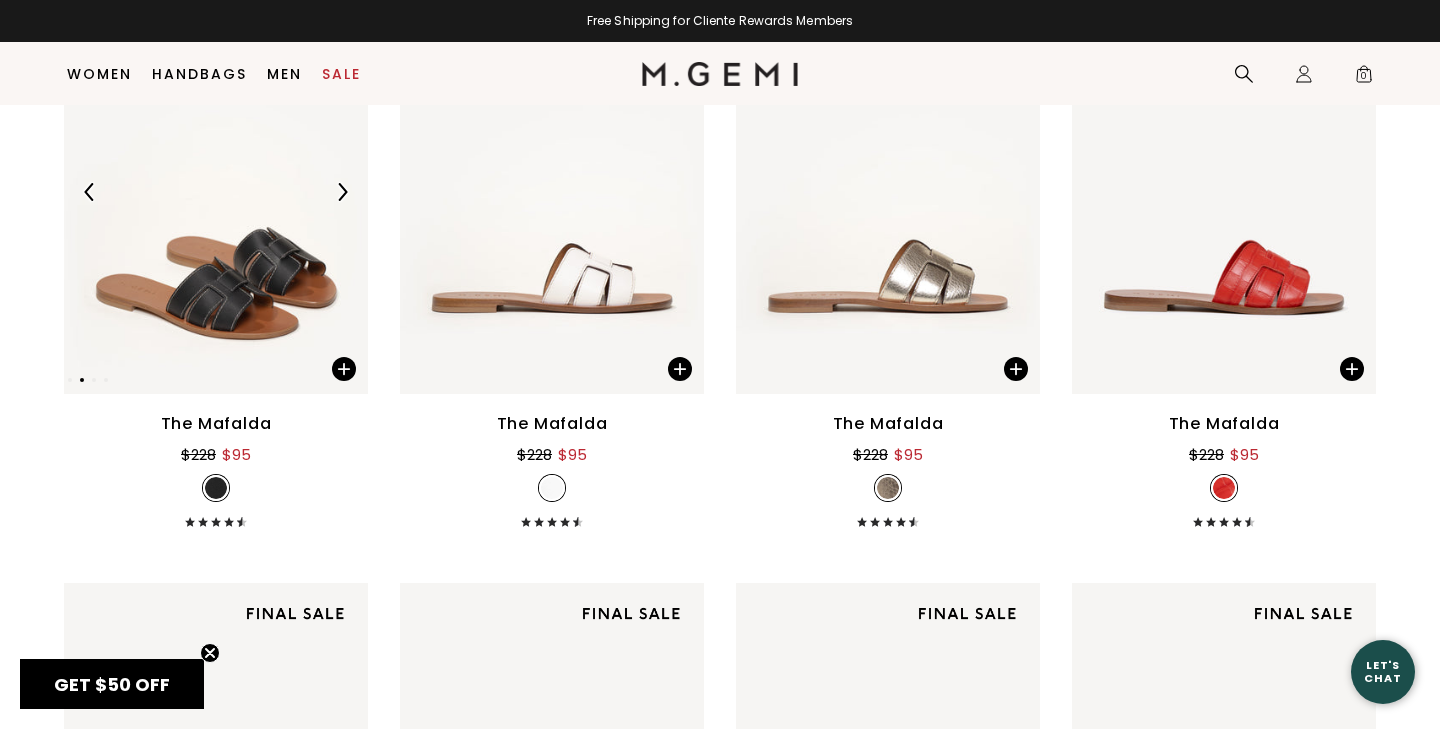click at bounding box center (342, 192) 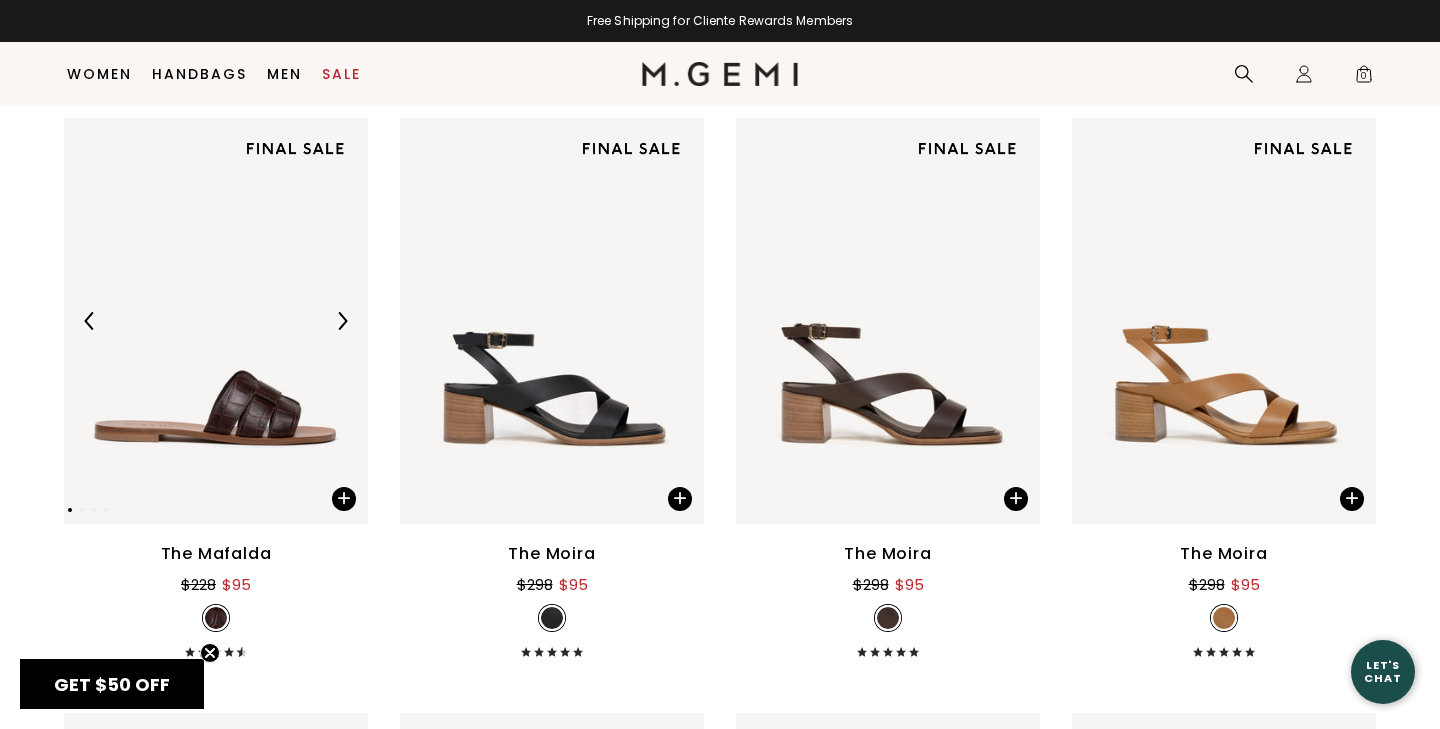 scroll, scrollTop: 4502, scrollLeft: 0, axis: vertical 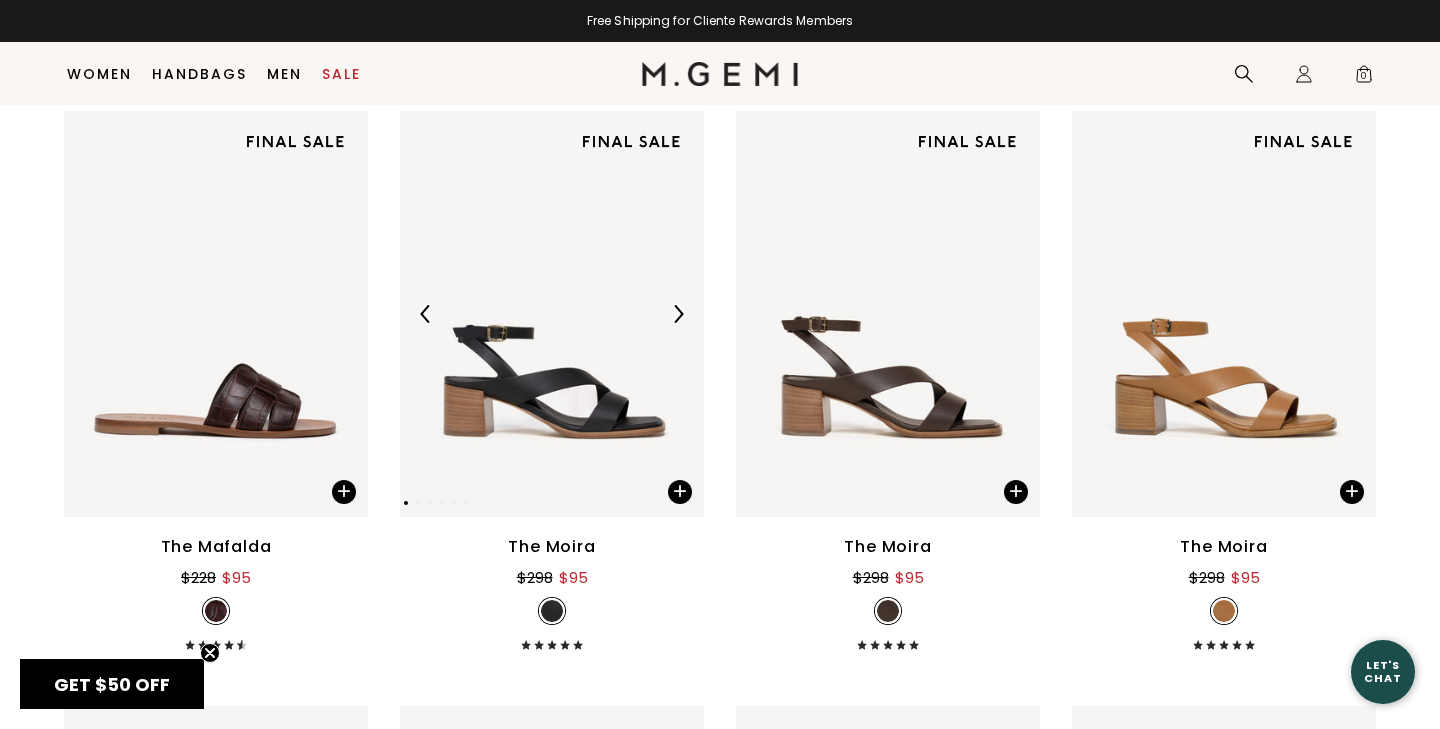 click at bounding box center [678, 314] 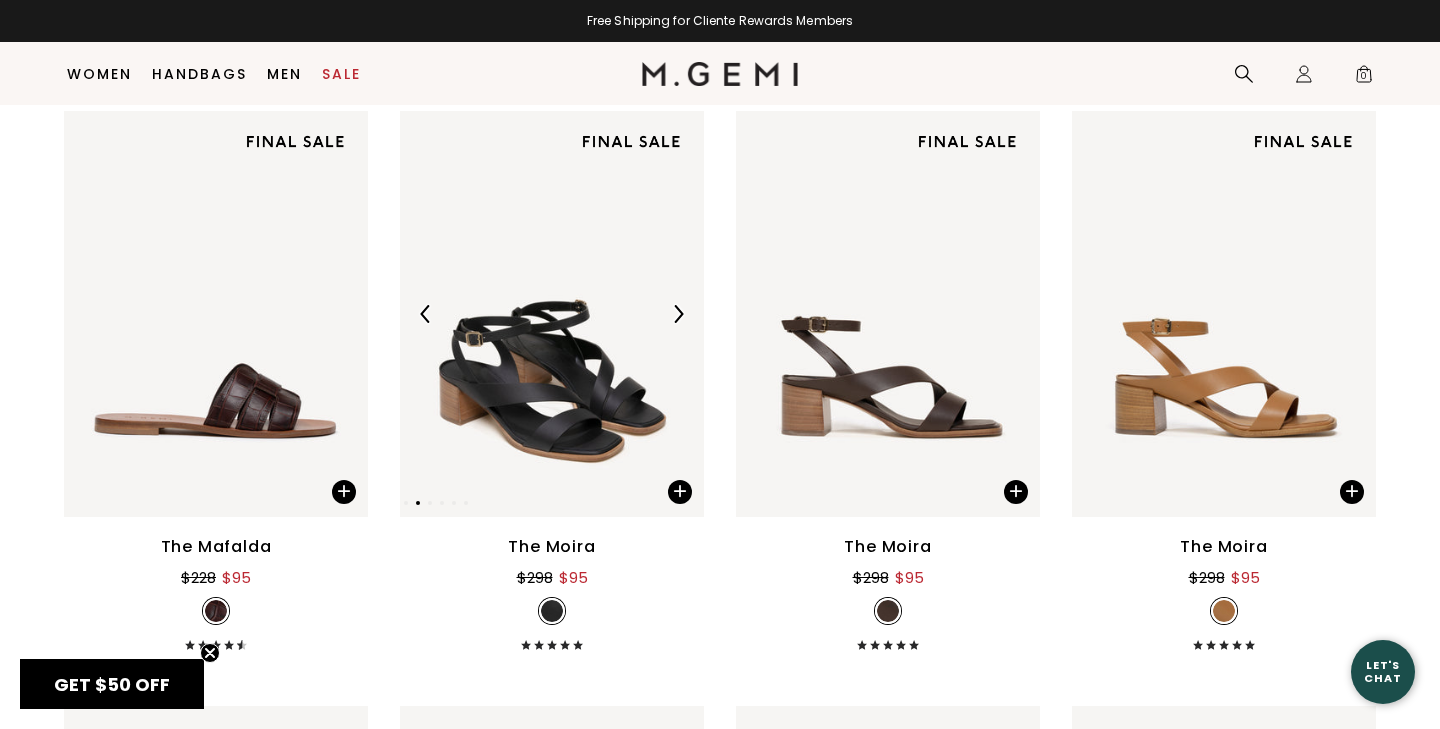 click at bounding box center [678, 314] 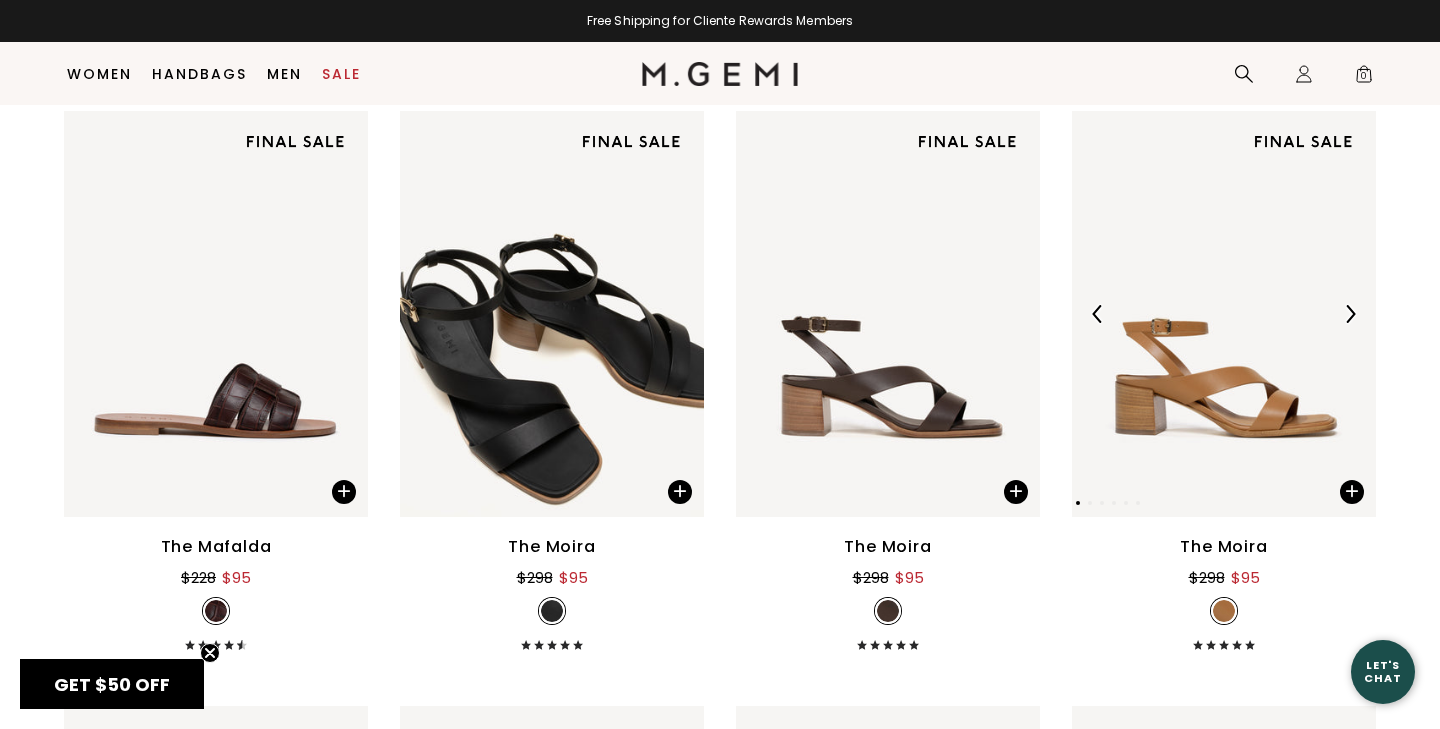 click at bounding box center [1350, 314] 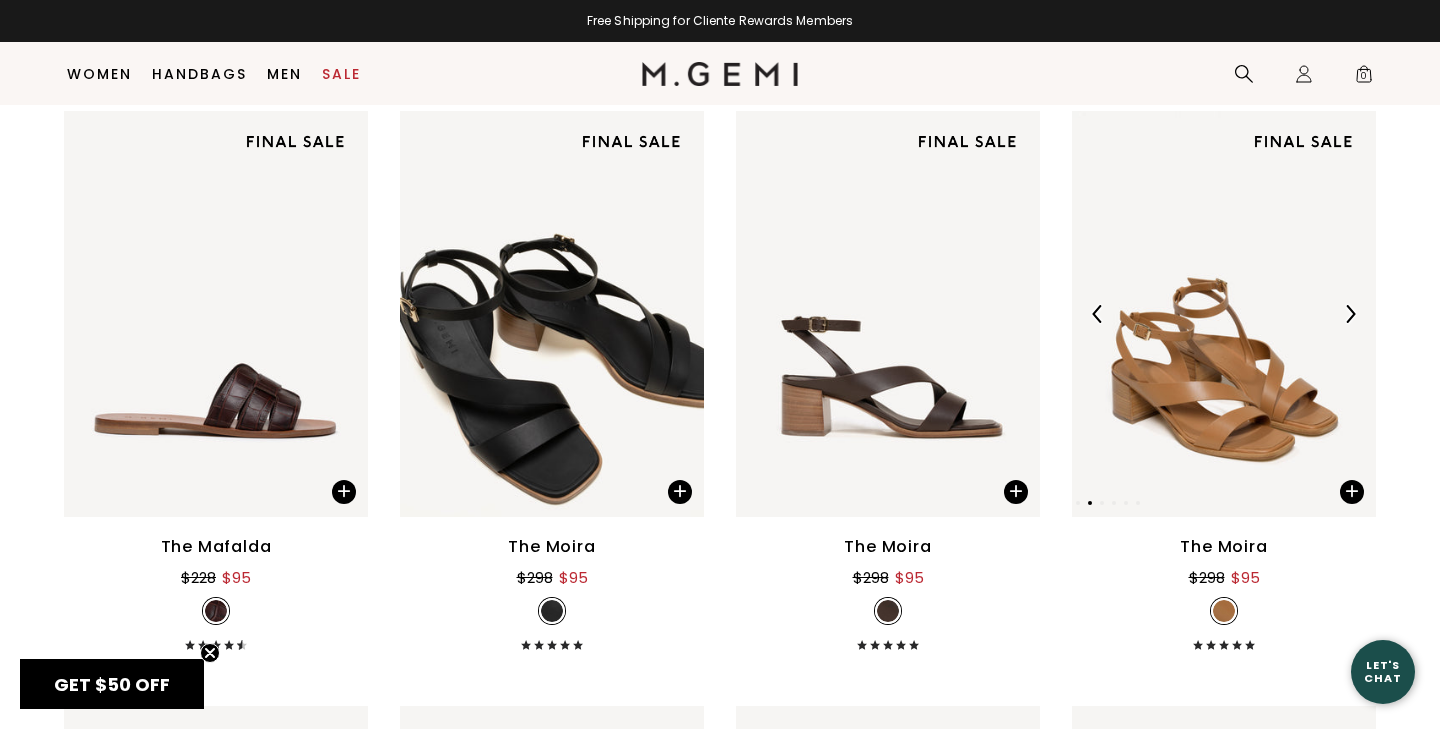 click on "Close dialog Still Looking? Unlock $50 Off
Enjoy a gift from us on your first full-price purchase. We guarantee it won’t be your last.
CLAIM YOUR GIFT Submit" at bounding box center (720, 364) 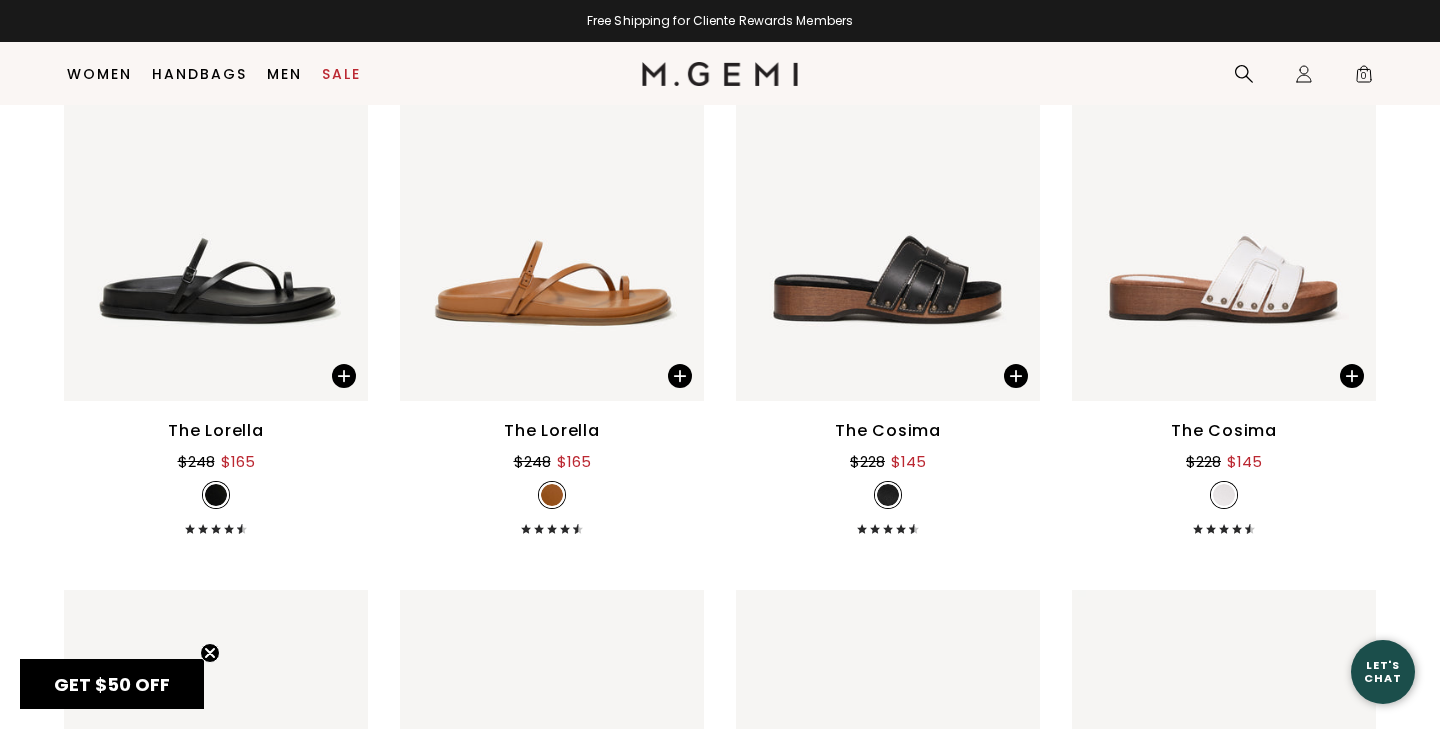 scroll, scrollTop: 5848, scrollLeft: 0, axis: vertical 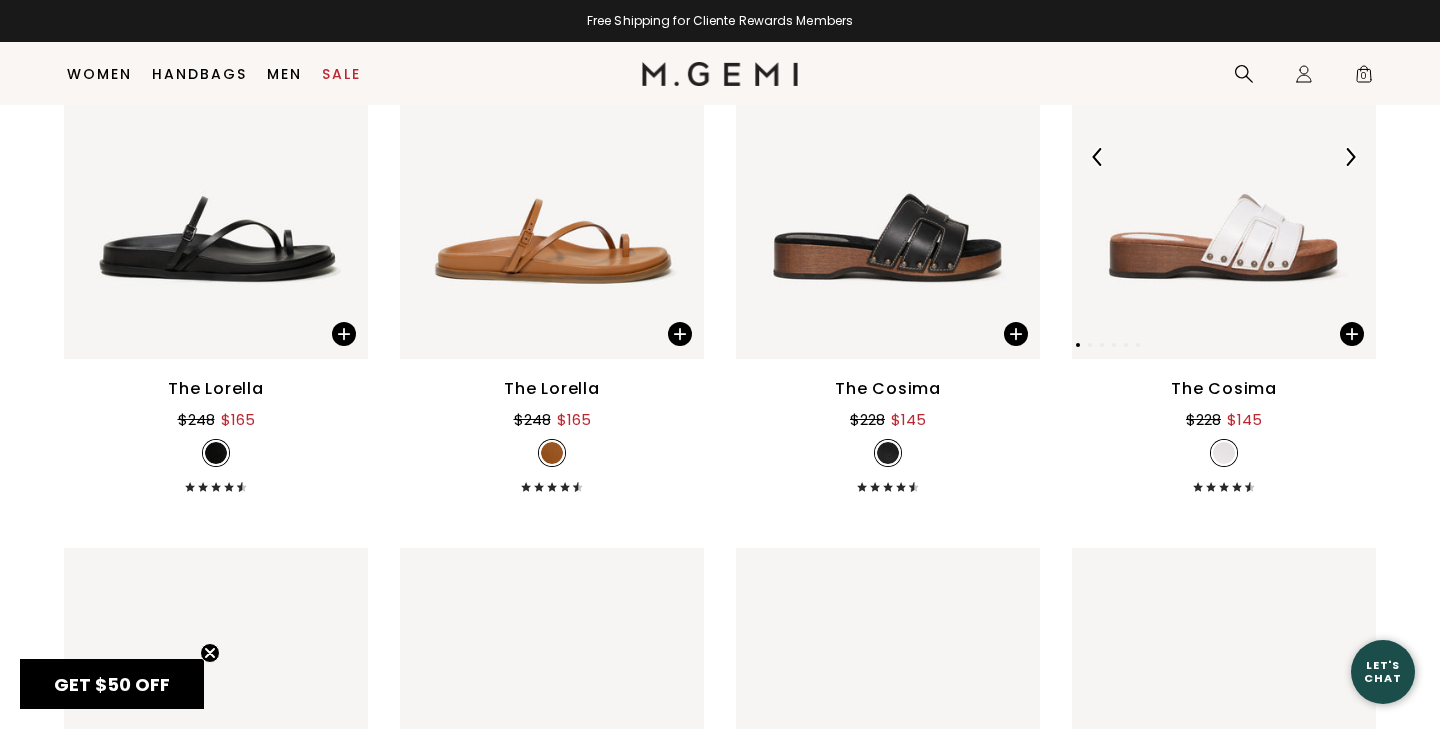 click at bounding box center [1350, 157] 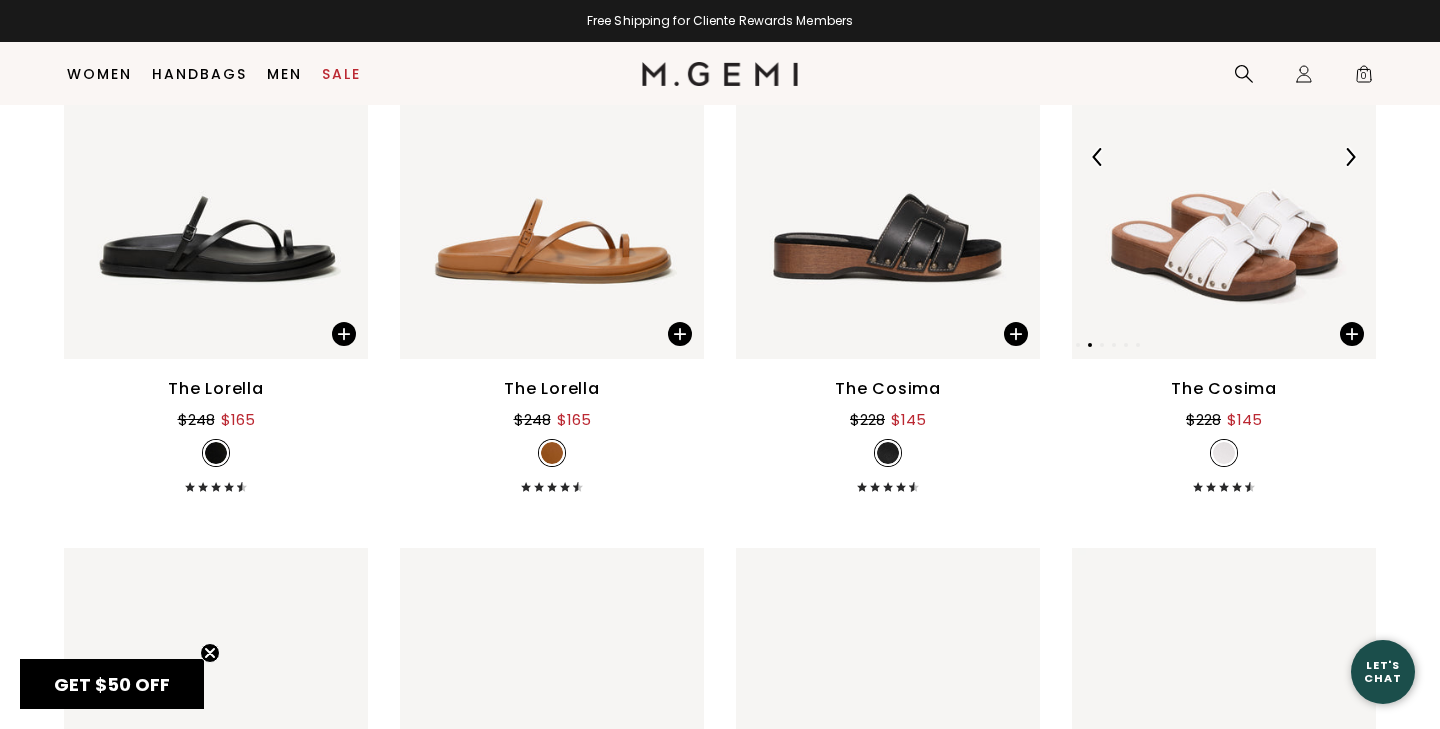 click at bounding box center (1350, 157) 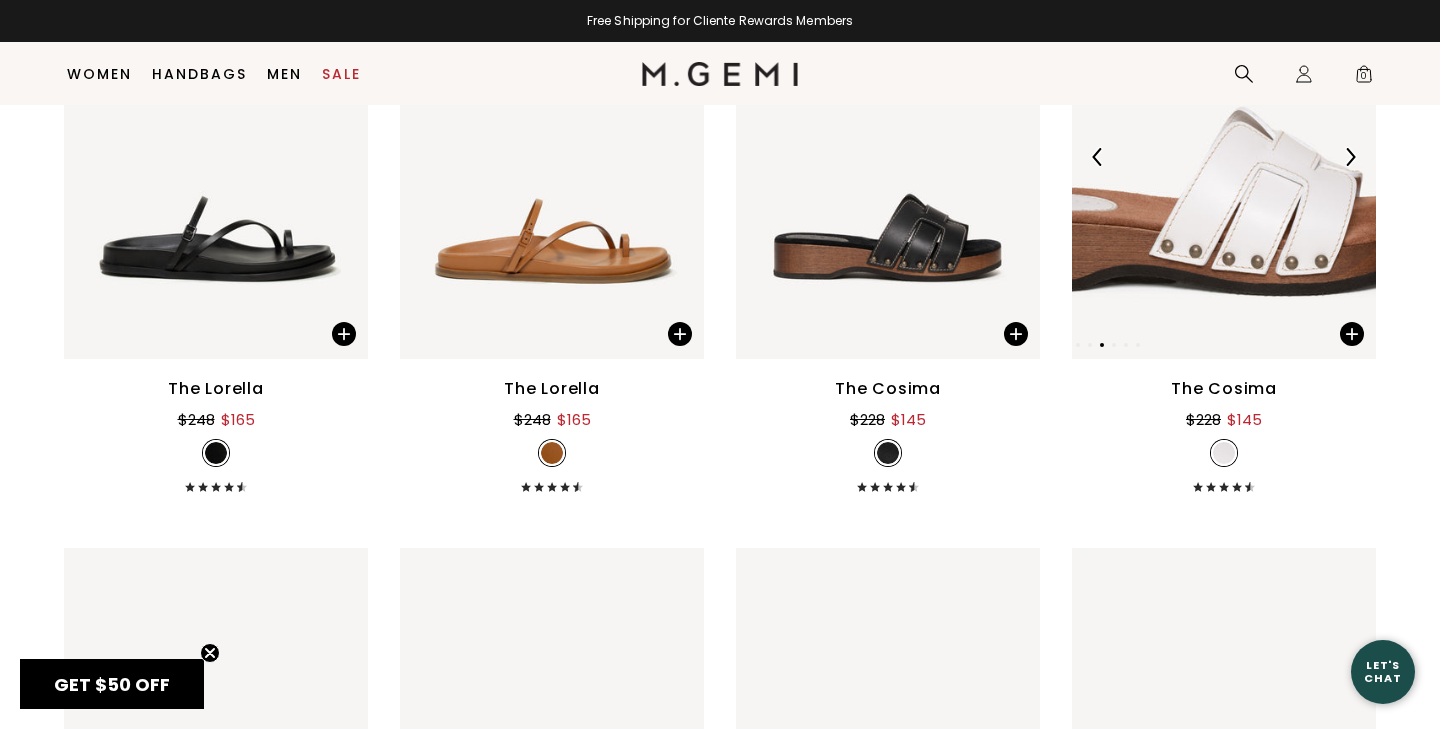 click at bounding box center (1350, 157) 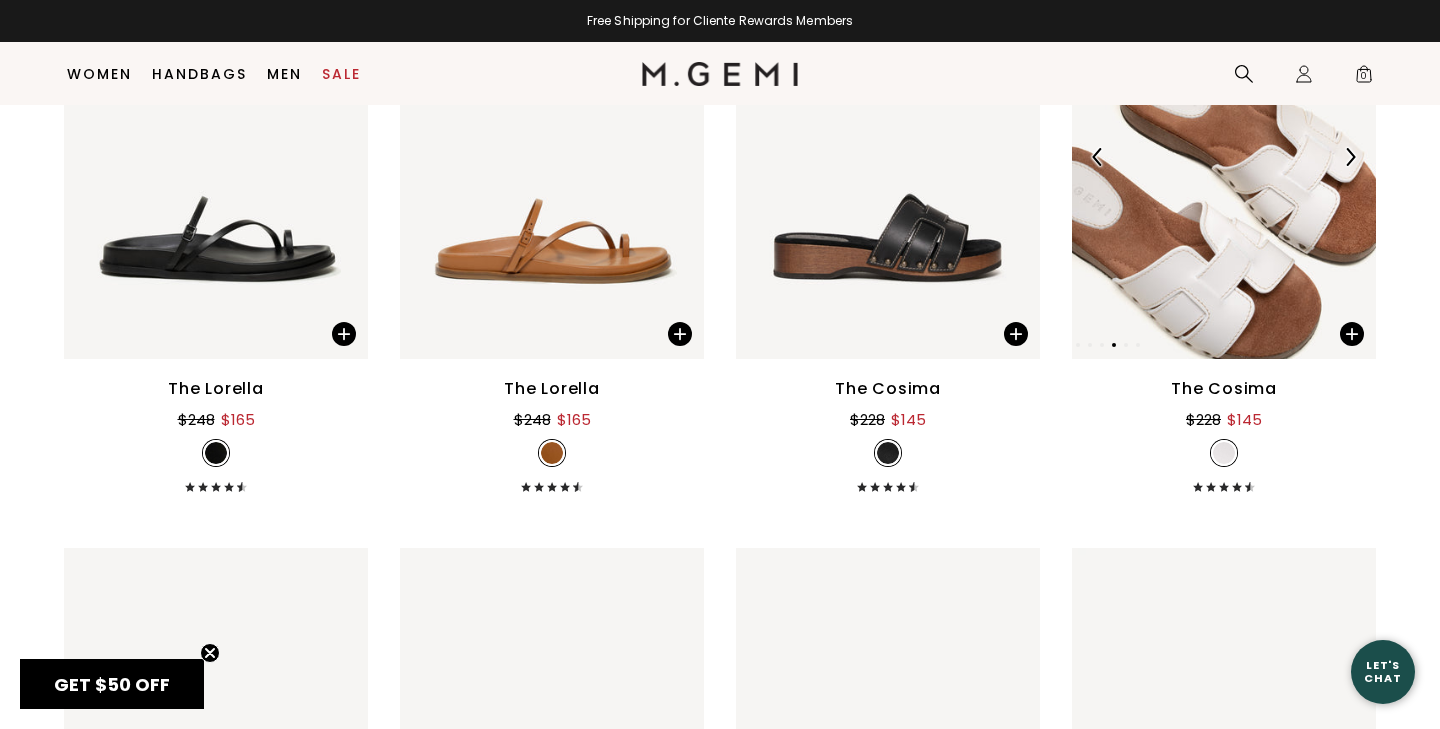 click at bounding box center (1350, 157) 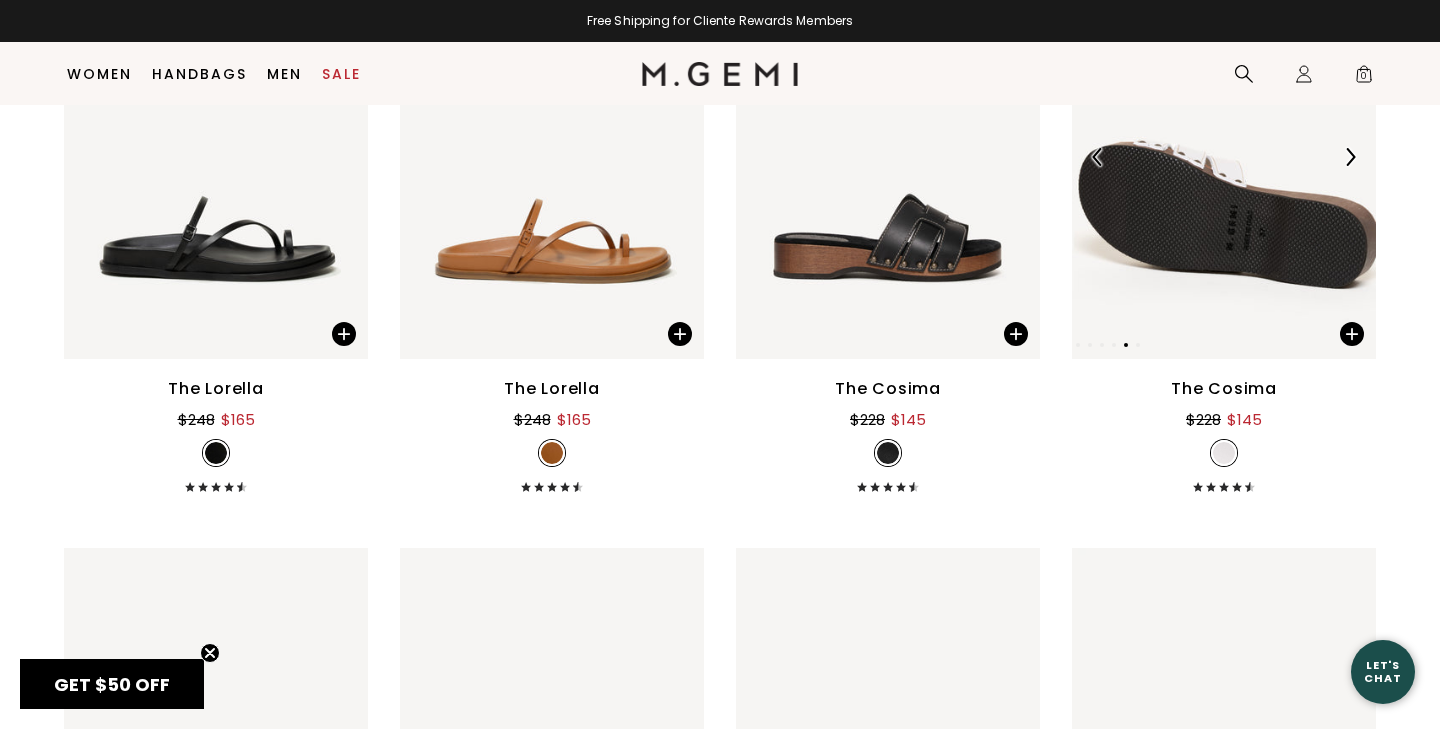 click at bounding box center (1350, 157) 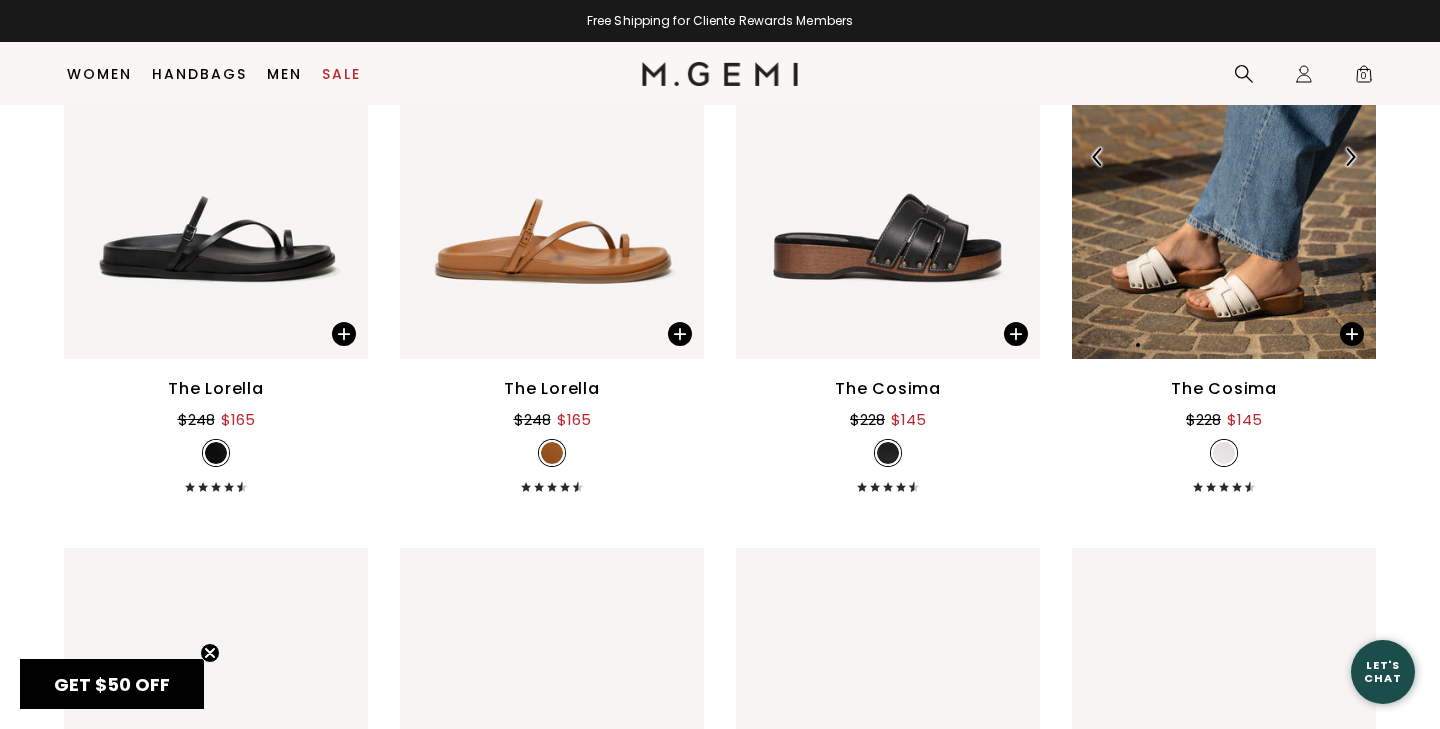 click at bounding box center (1350, 157) 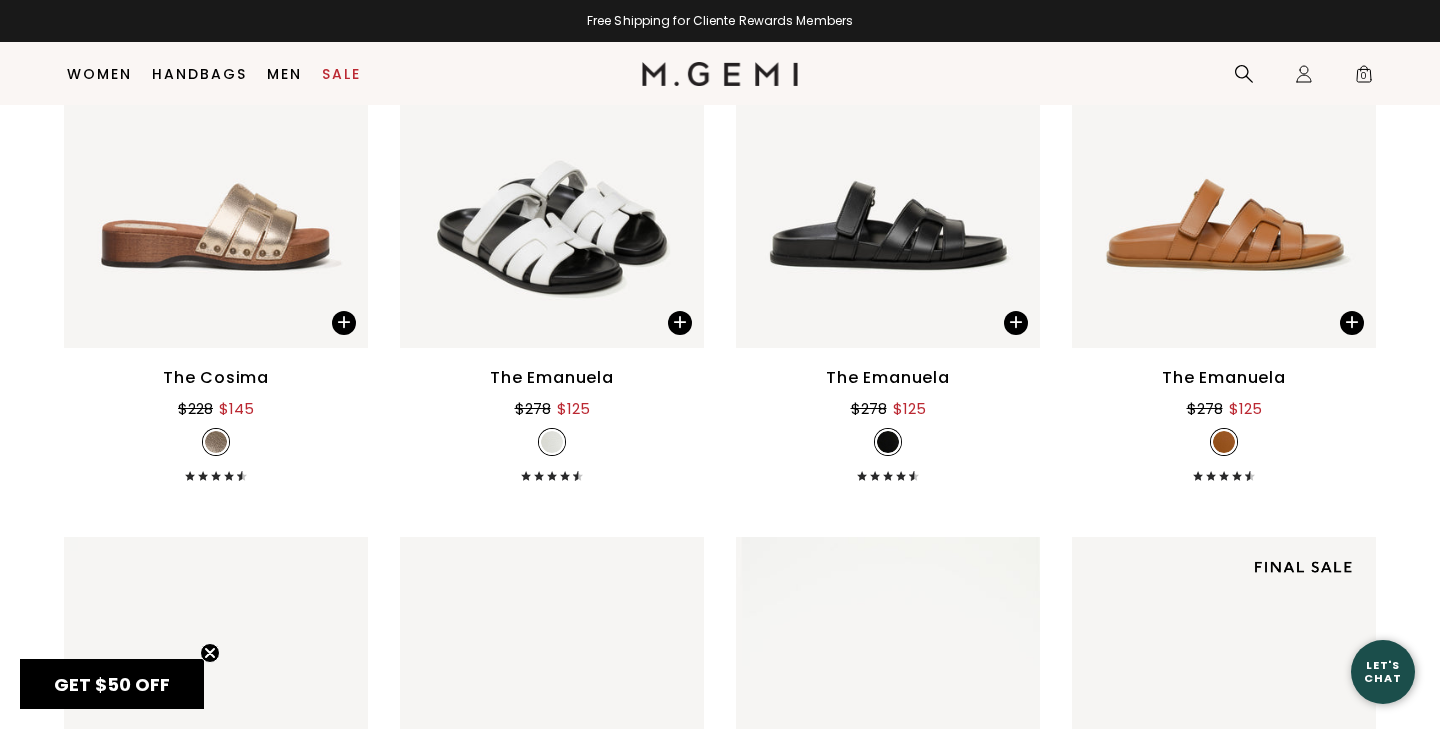 scroll, scrollTop: 6455, scrollLeft: 0, axis: vertical 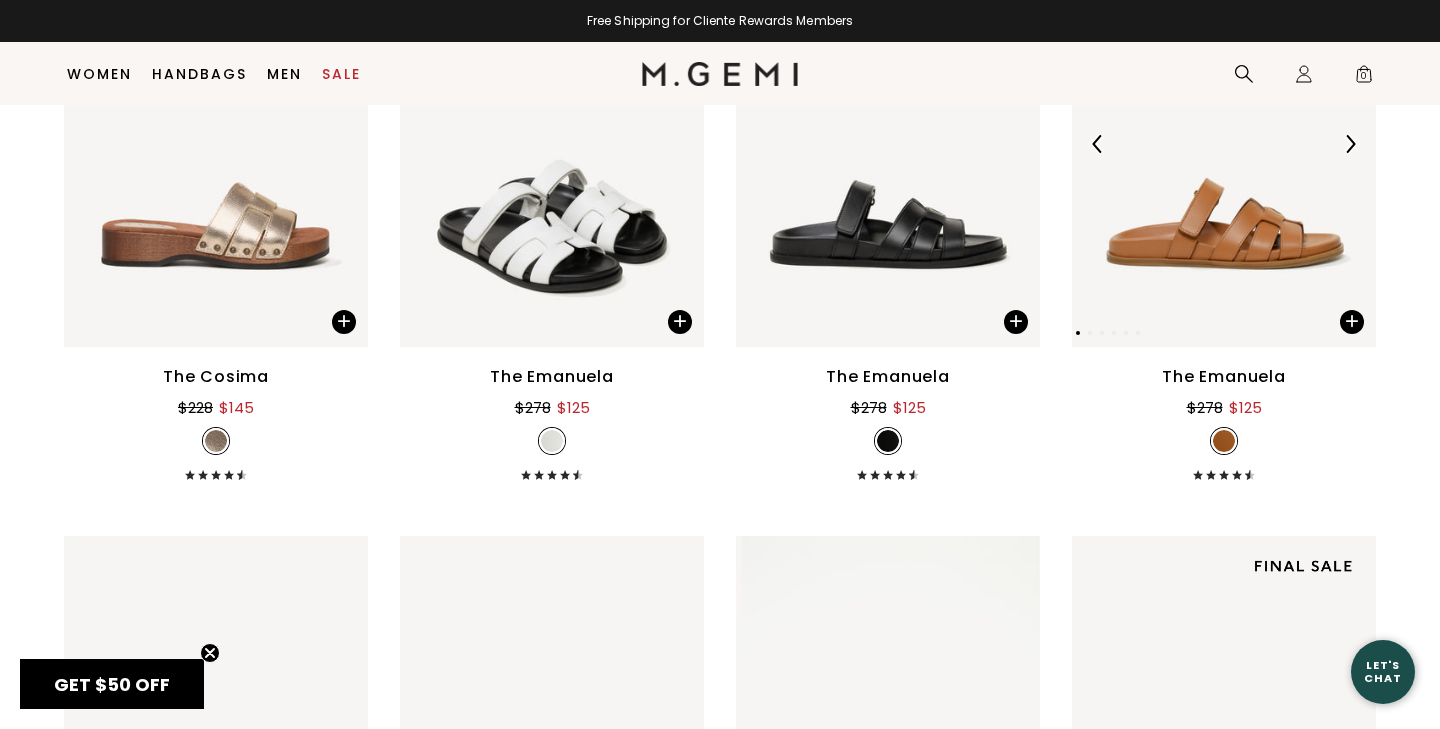 click at bounding box center [1350, 144] 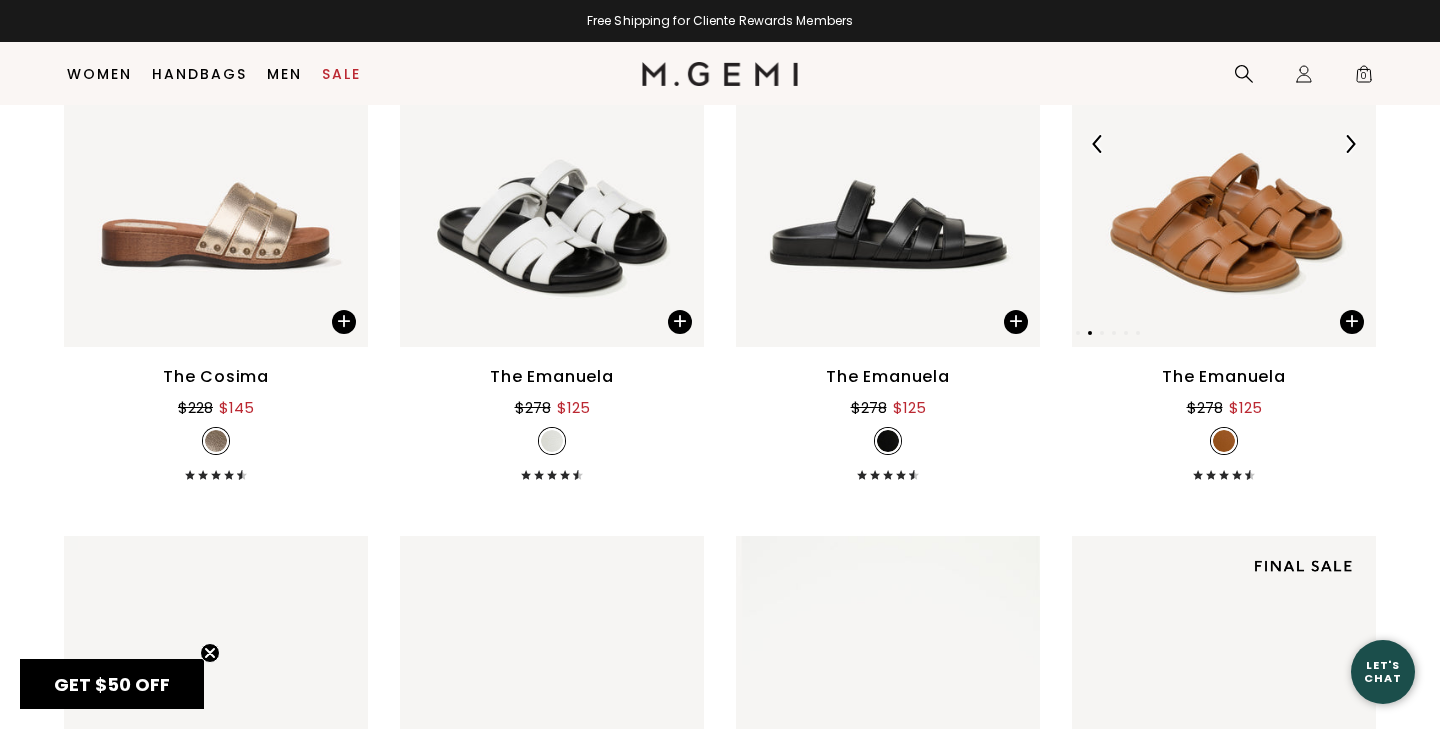 click at bounding box center (1350, 144) 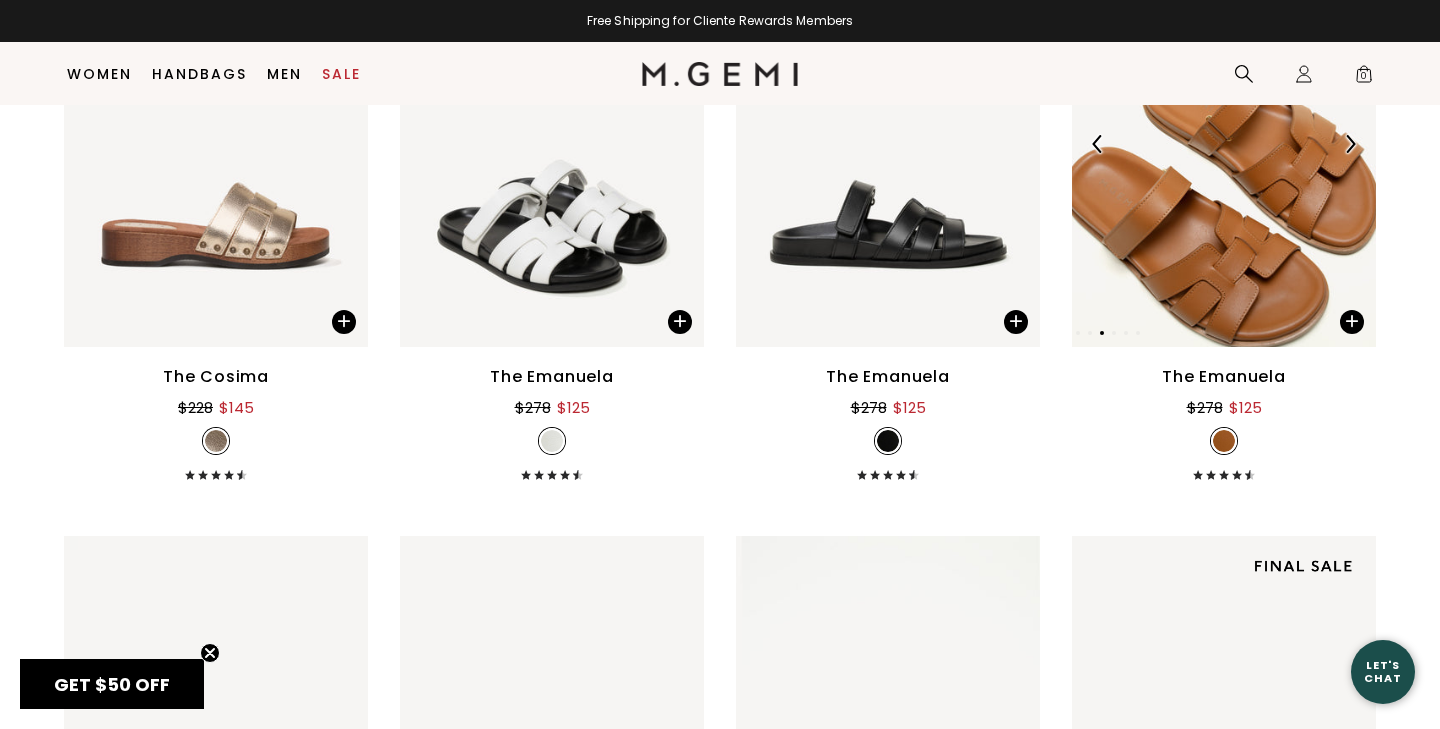 click at bounding box center (1350, 144) 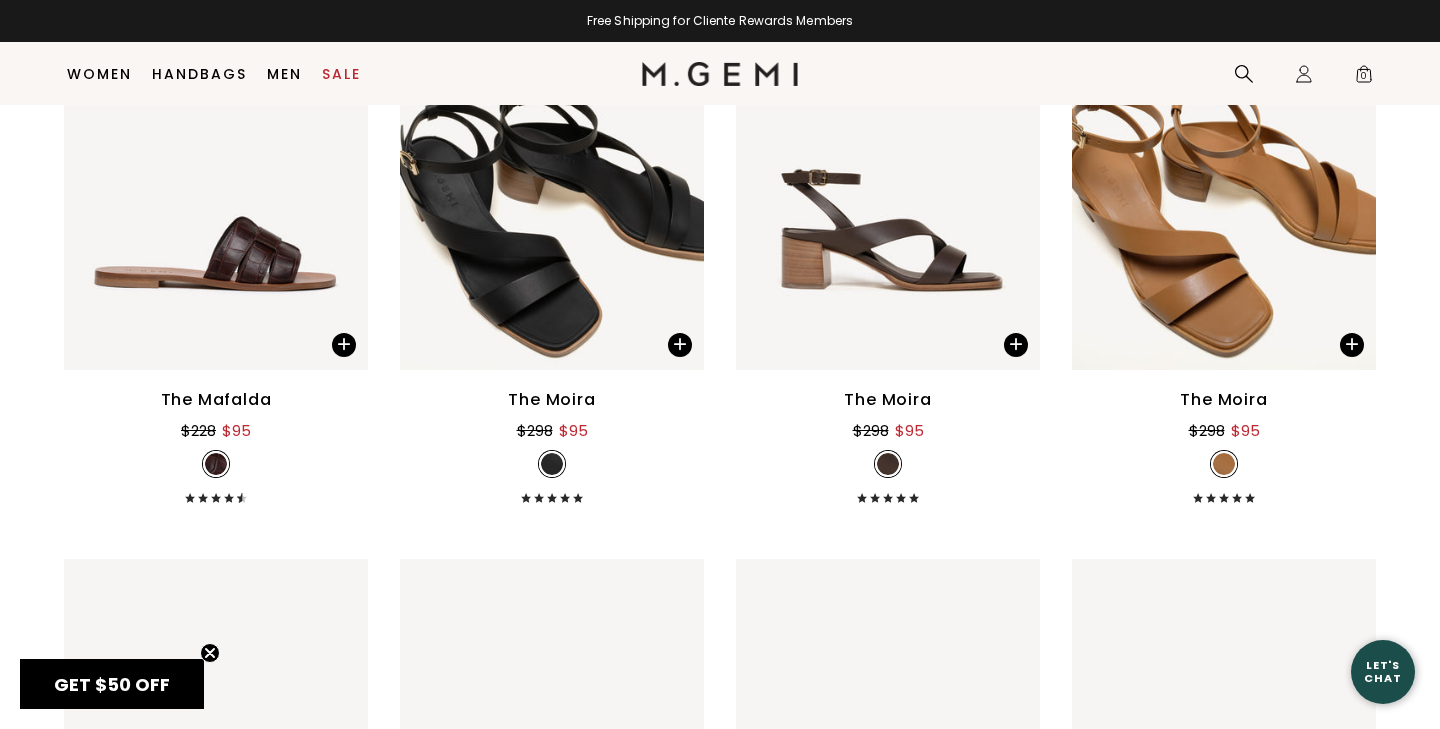 scroll, scrollTop: 4622, scrollLeft: 0, axis: vertical 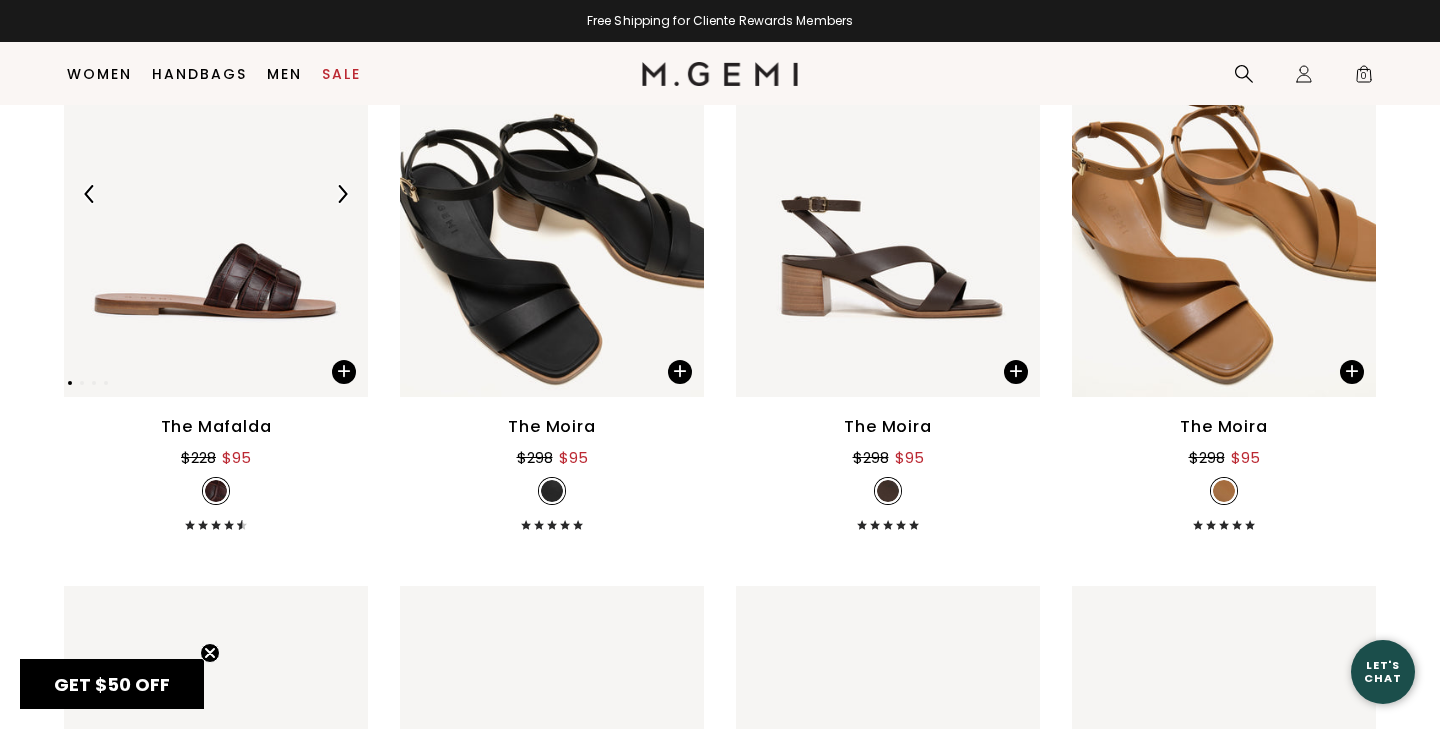 click at bounding box center [216, 193] 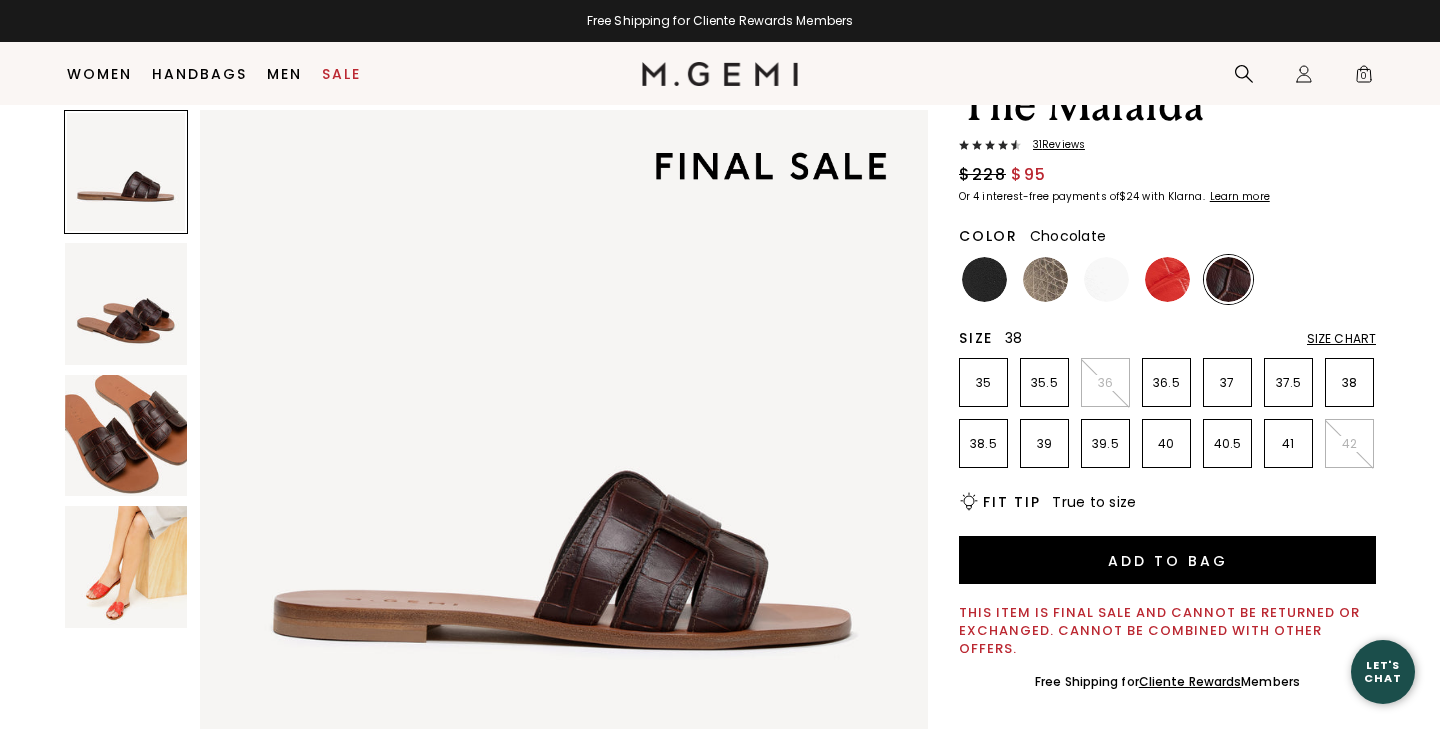 click on "38" at bounding box center [1349, 383] 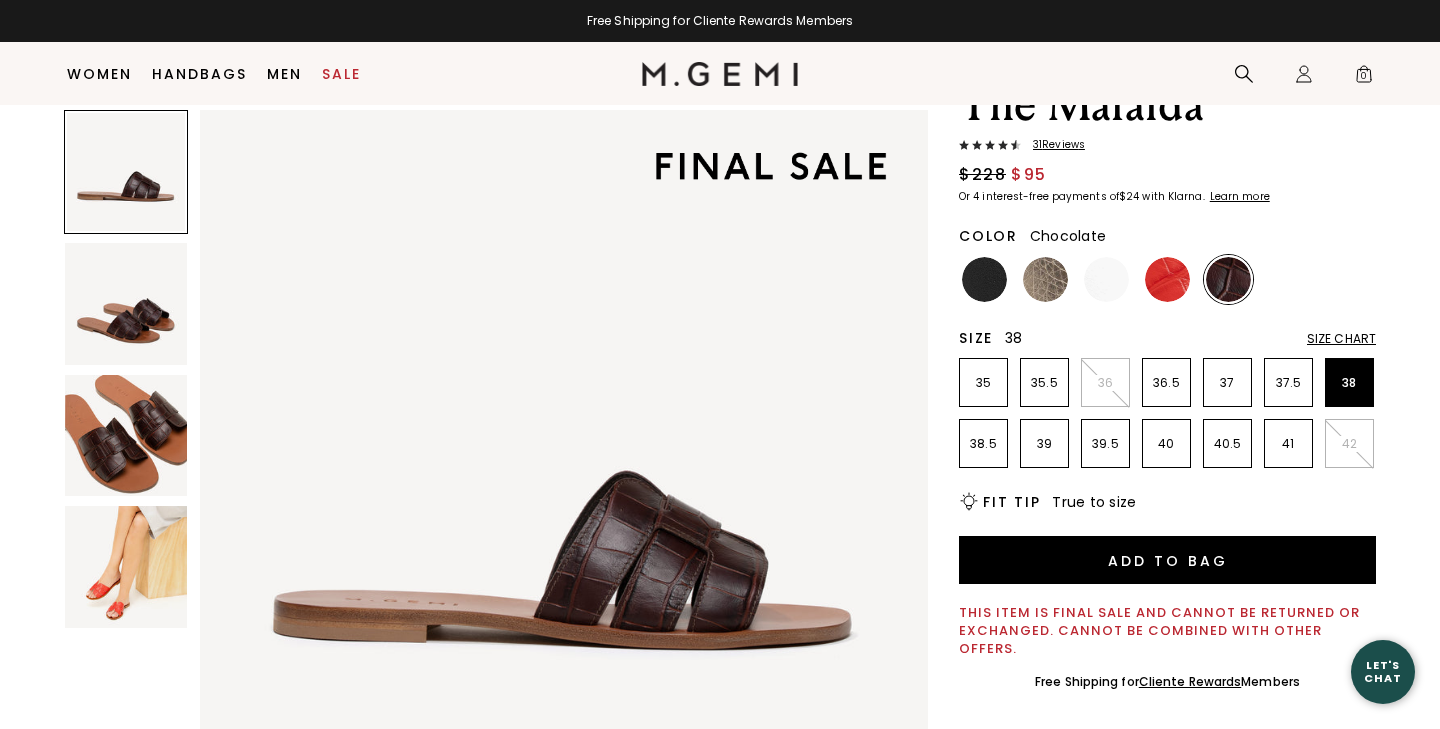 scroll, scrollTop: 100, scrollLeft: 0, axis: vertical 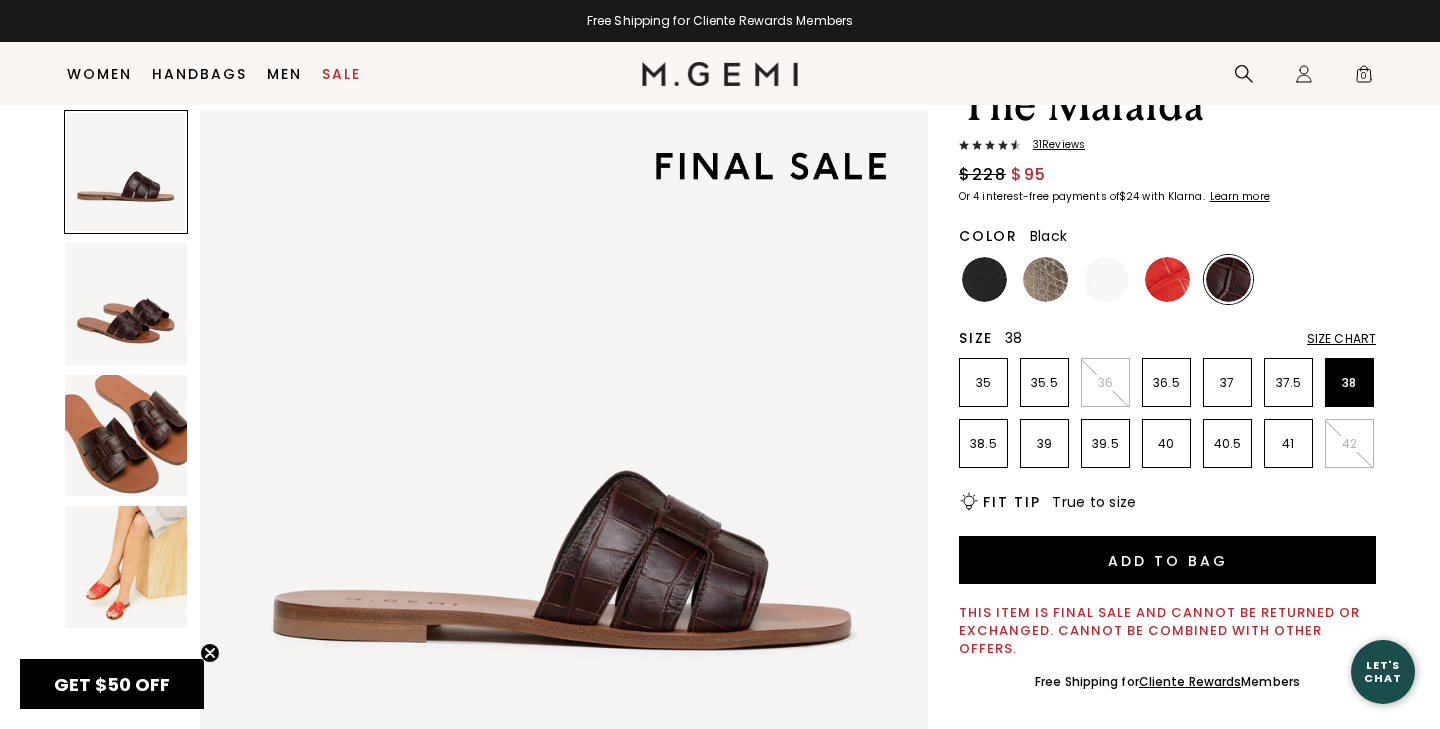 click at bounding box center [984, 279] 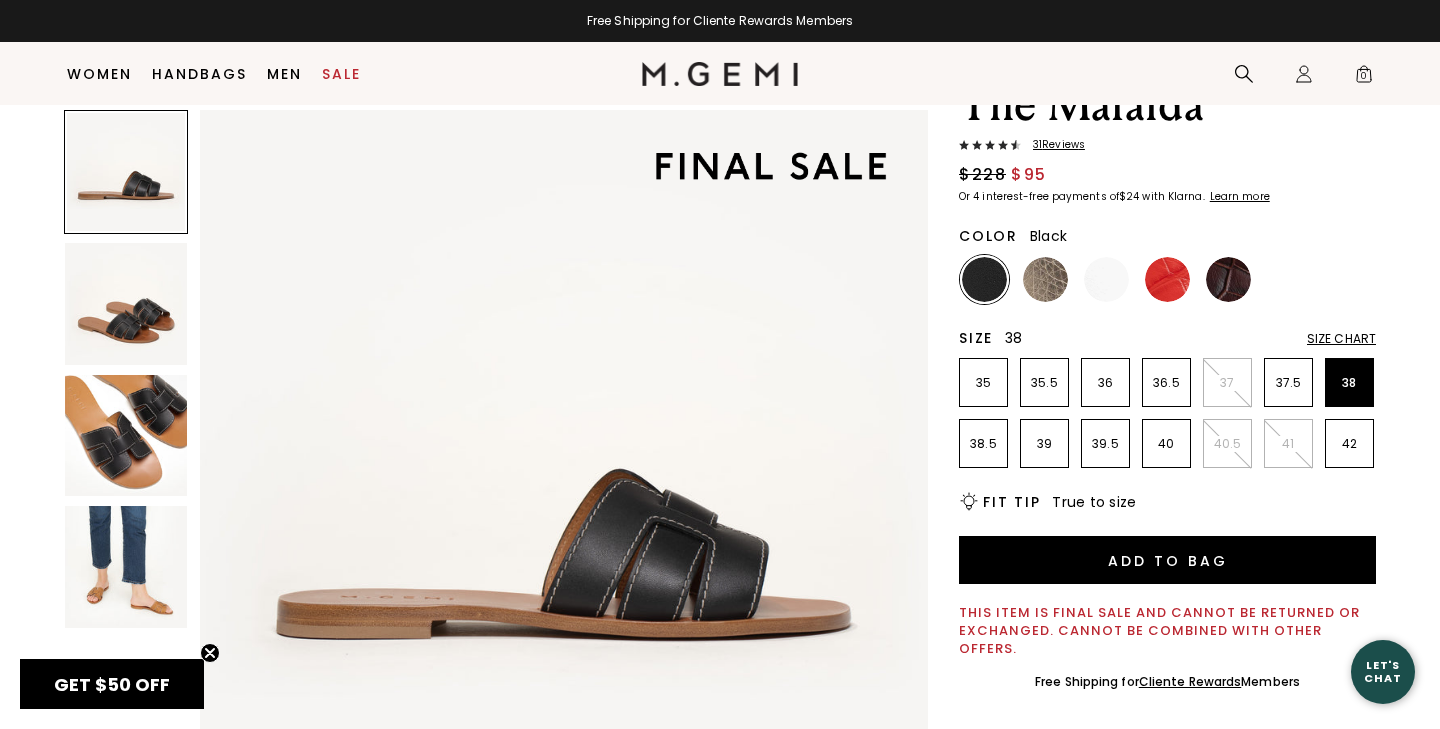 scroll, scrollTop: 0, scrollLeft: 0, axis: both 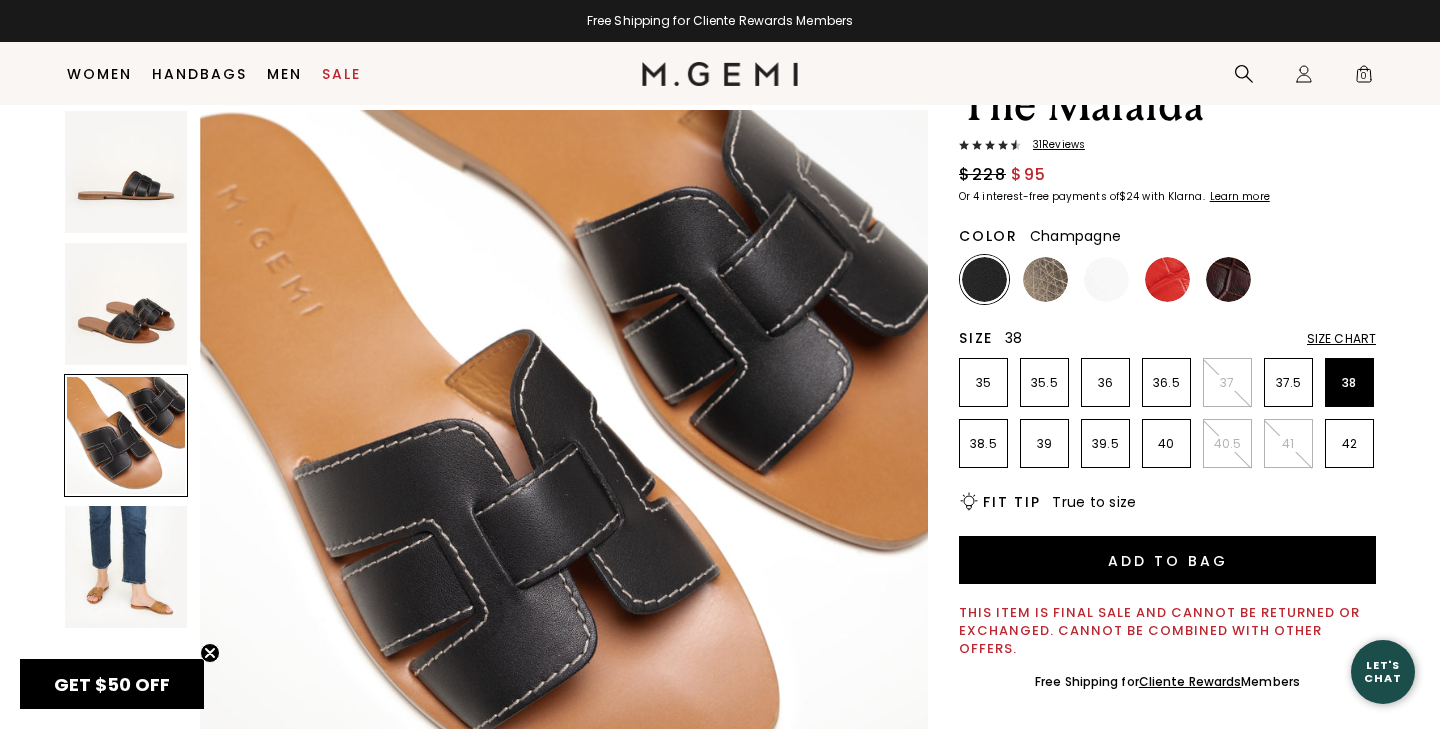 click at bounding box center [1045, 279] 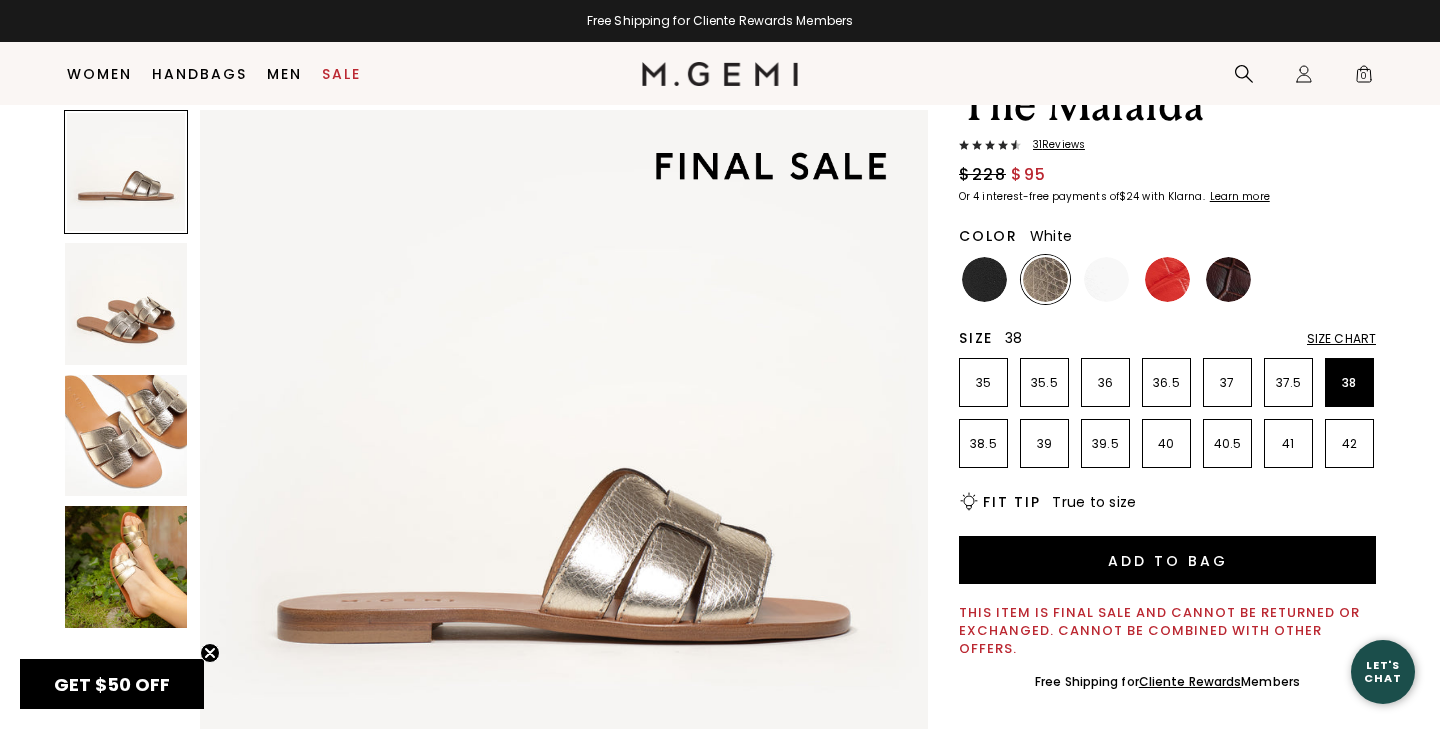 scroll, scrollTop: 0, scrollLeft: 0, axis: both 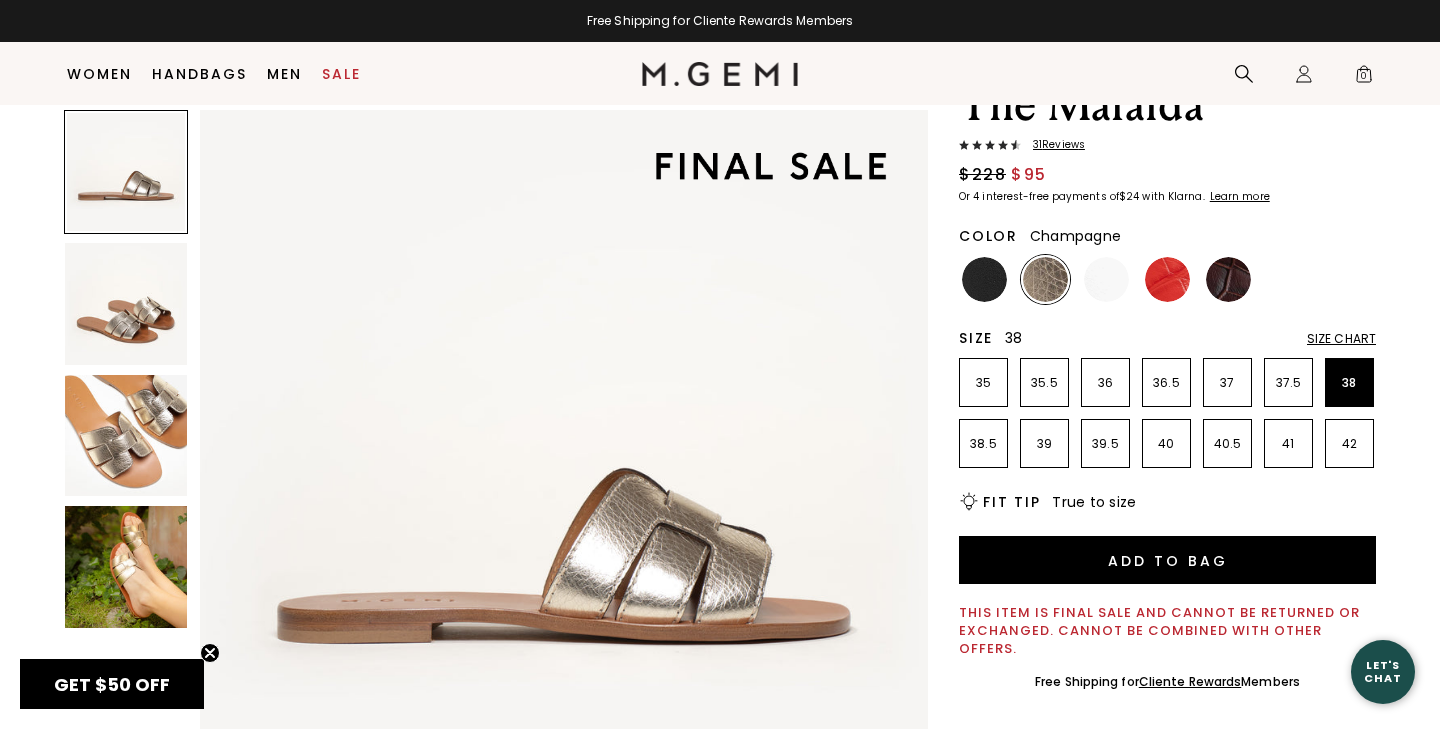 click at bounding box center [126, 567] 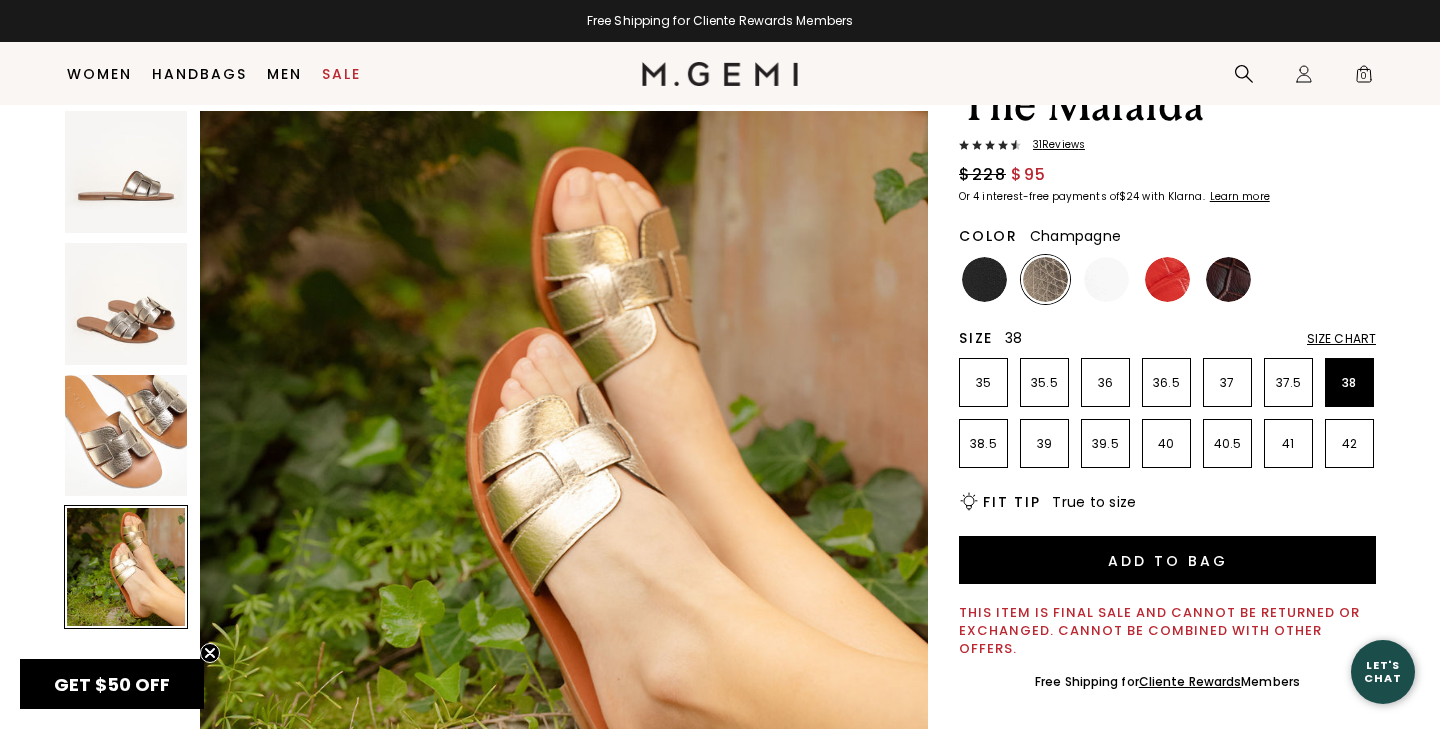 scroll, scrollTop: 2245, scrollLeft: 0, axis: vertical 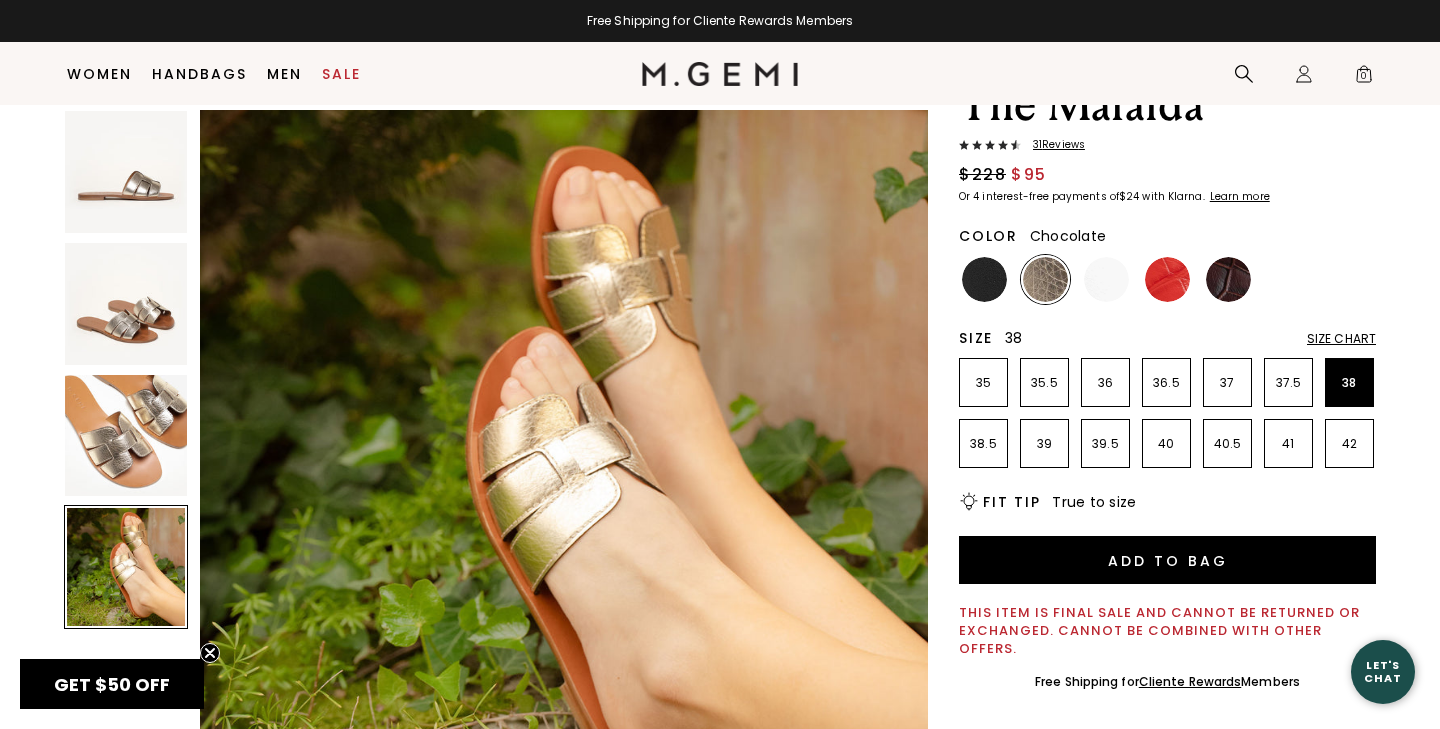 click at bounding box center (1228, 279) 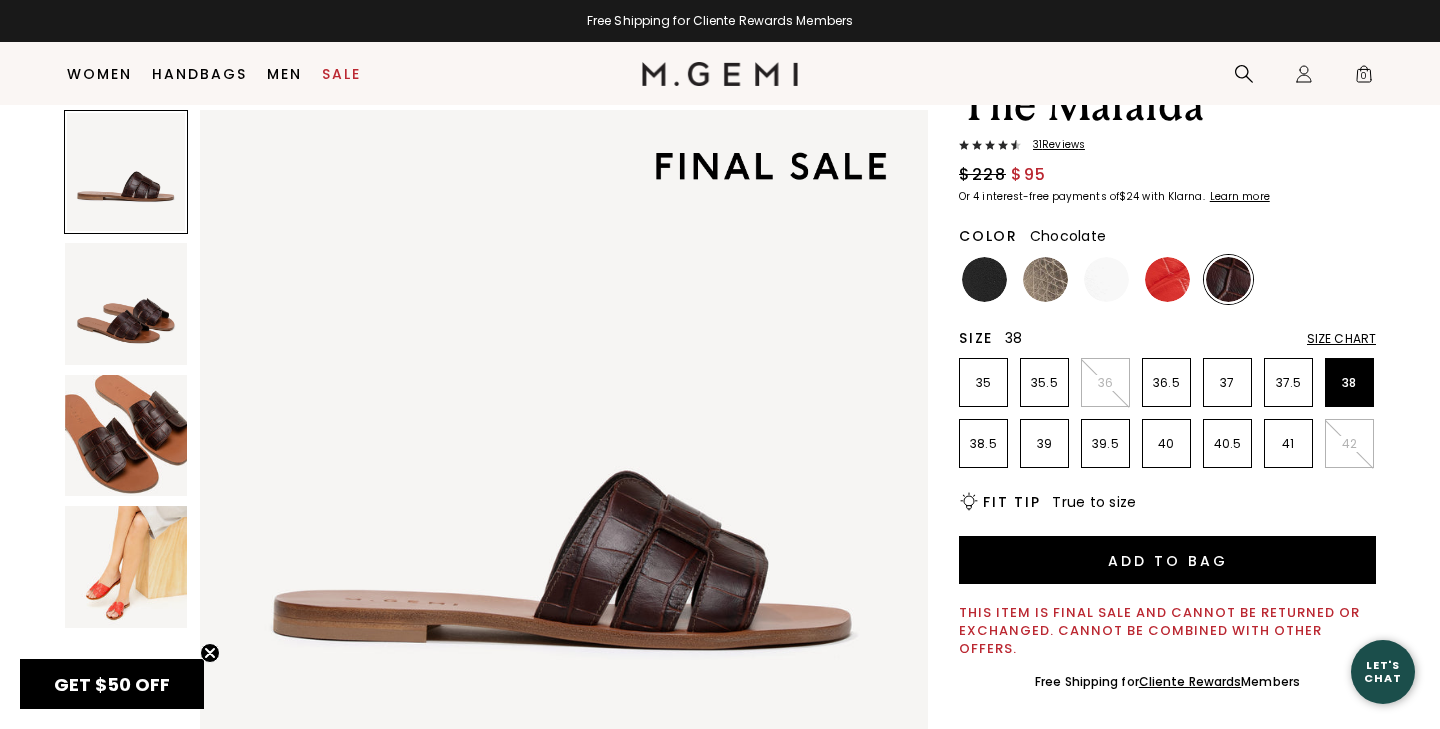 scroll, scrollTop: 0, scrollLeft: 0, axis: both 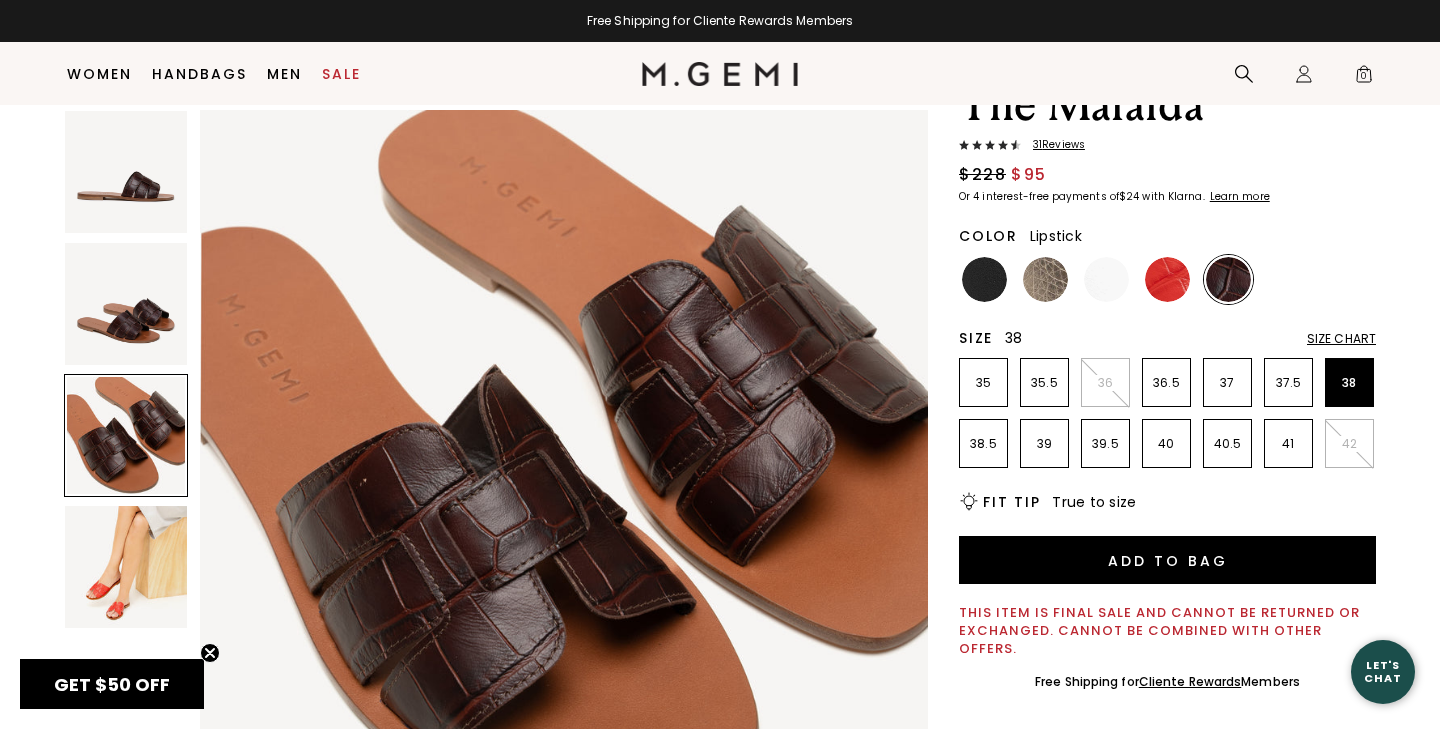 click at bounding box center [1167, 279] 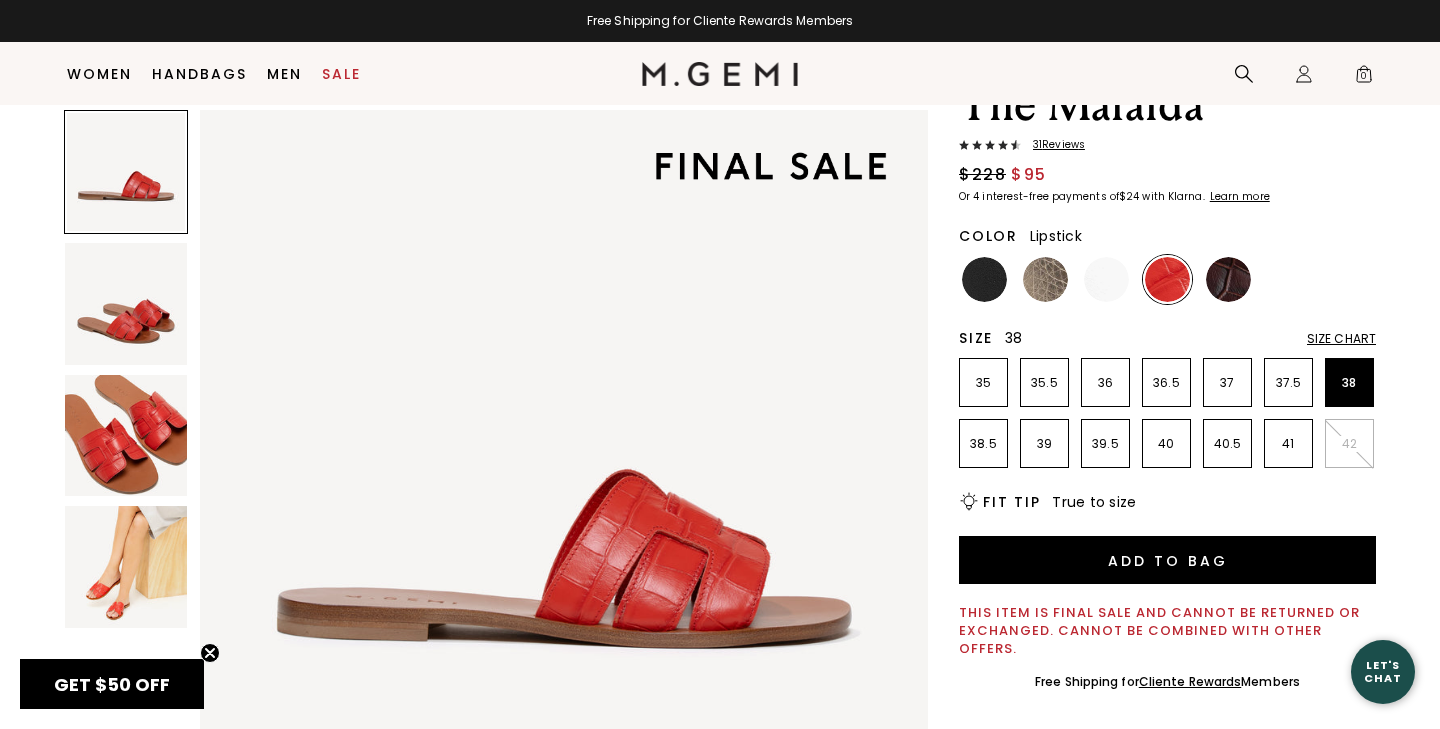 scroll, scrollTop: 0, scrollLeft: 0, axis: both 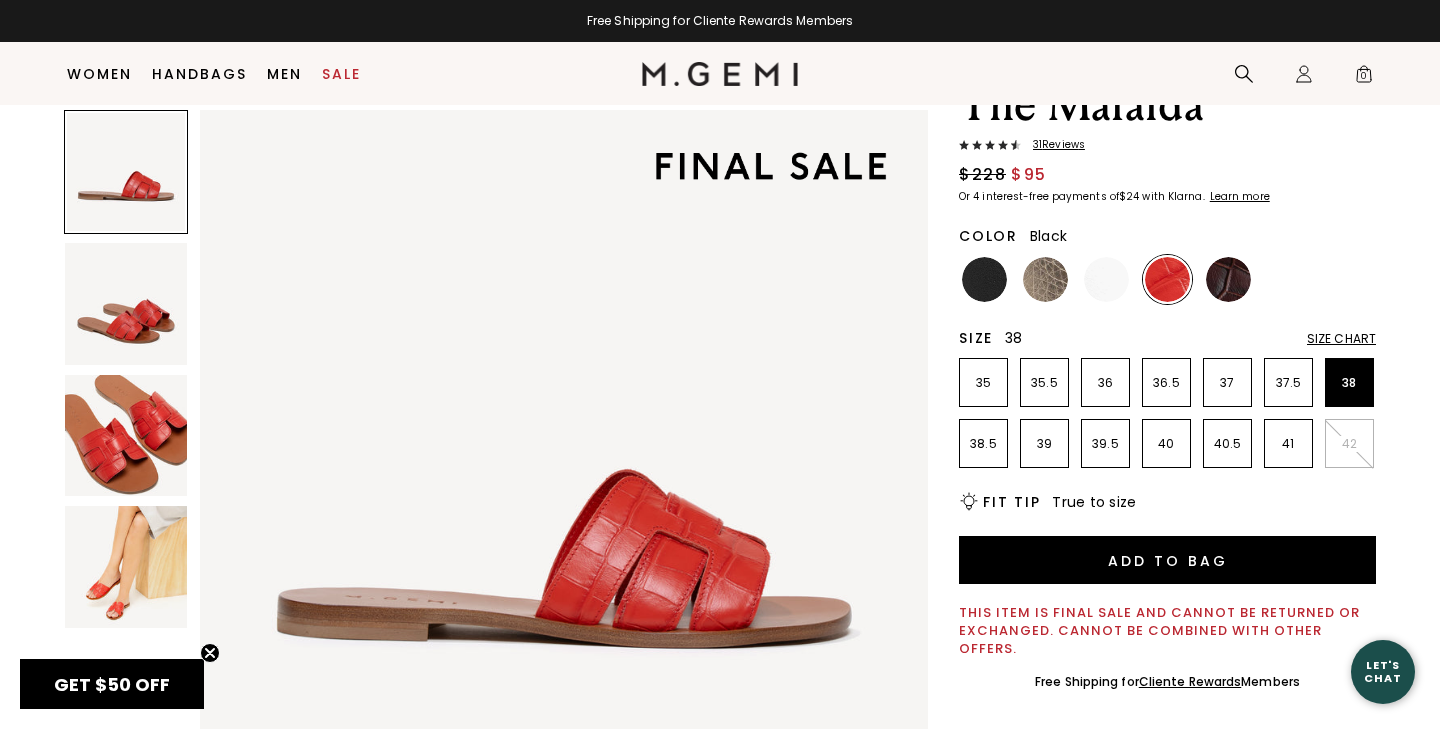 click at bounding box center (984, 279) 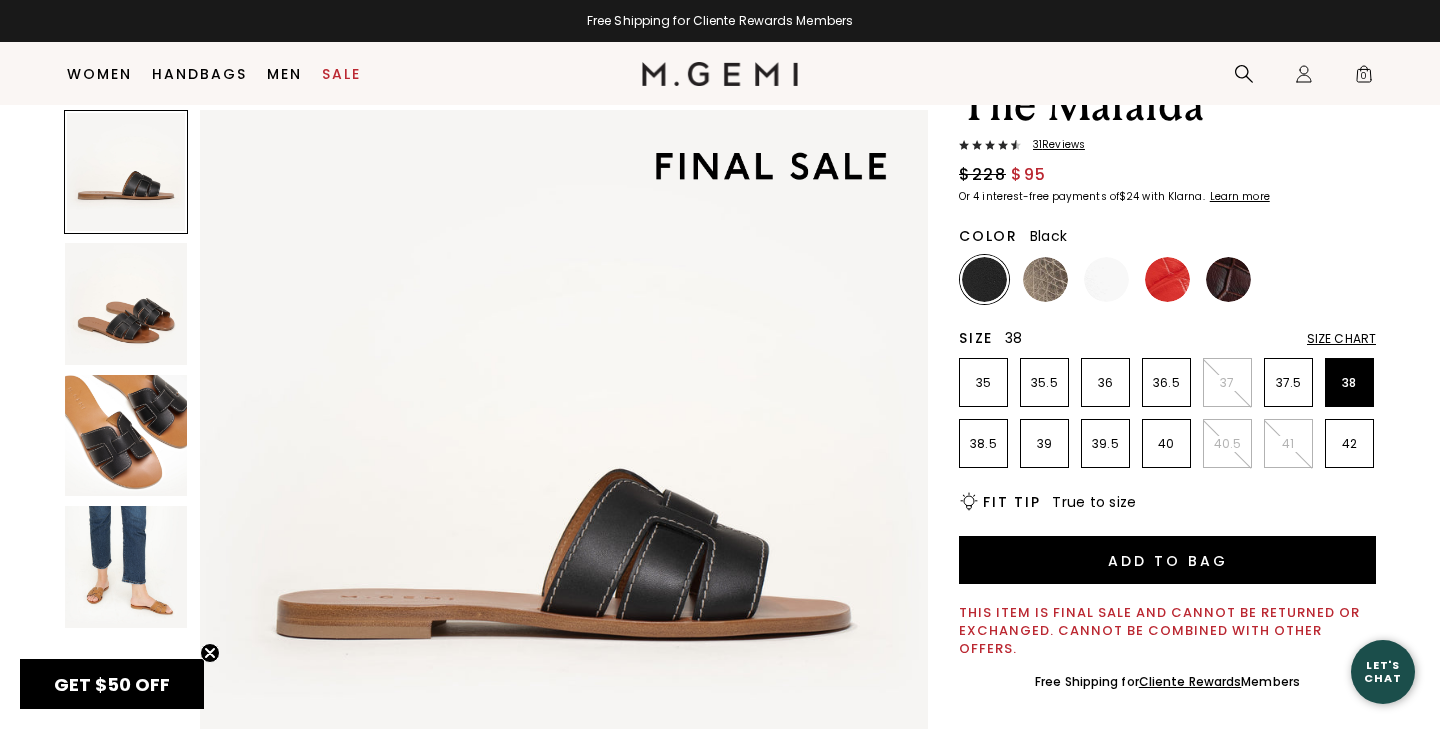 scroll, scrollTop: 0, scrollLeft: 0, axis: both 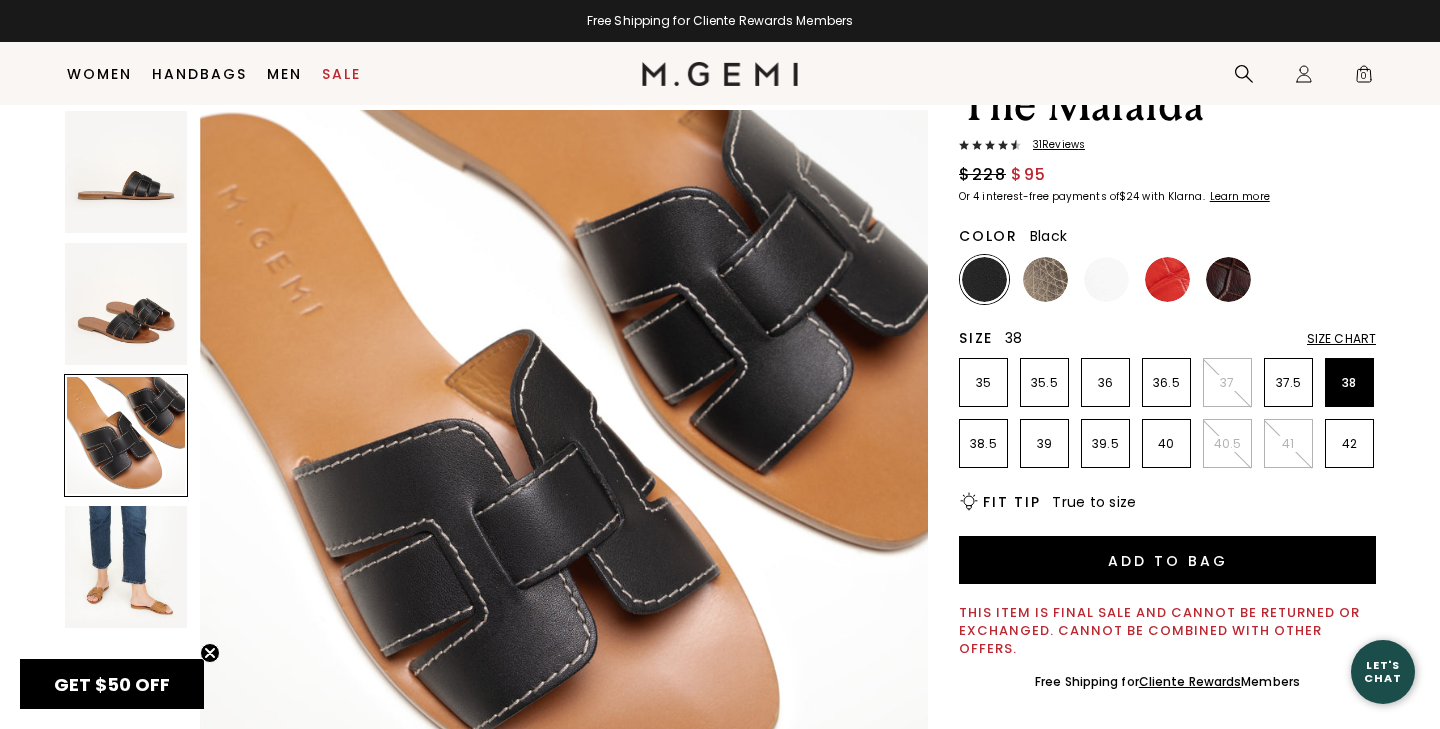 click at bounding box center [126, 567] 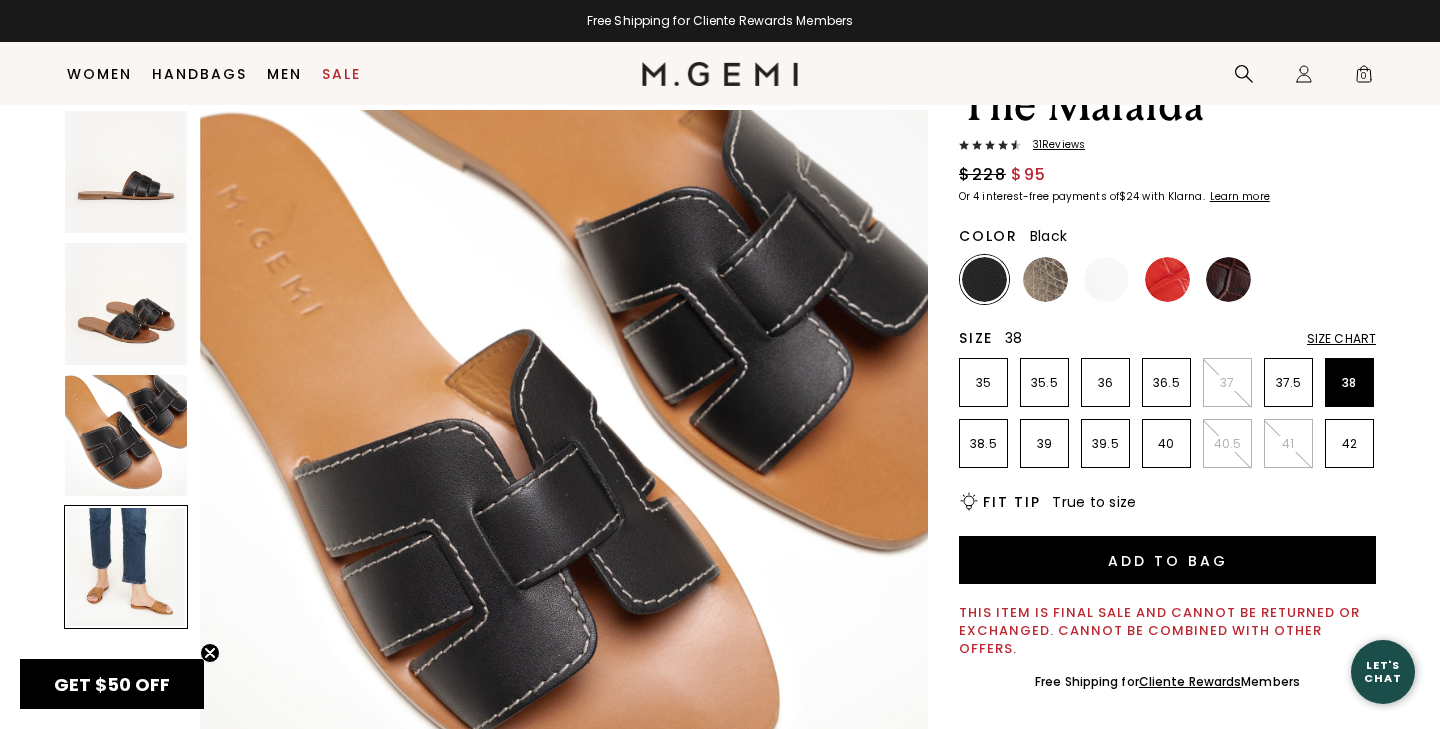 scroll, scrollTop: 2245, scrollLeft: 0, axis: vertical 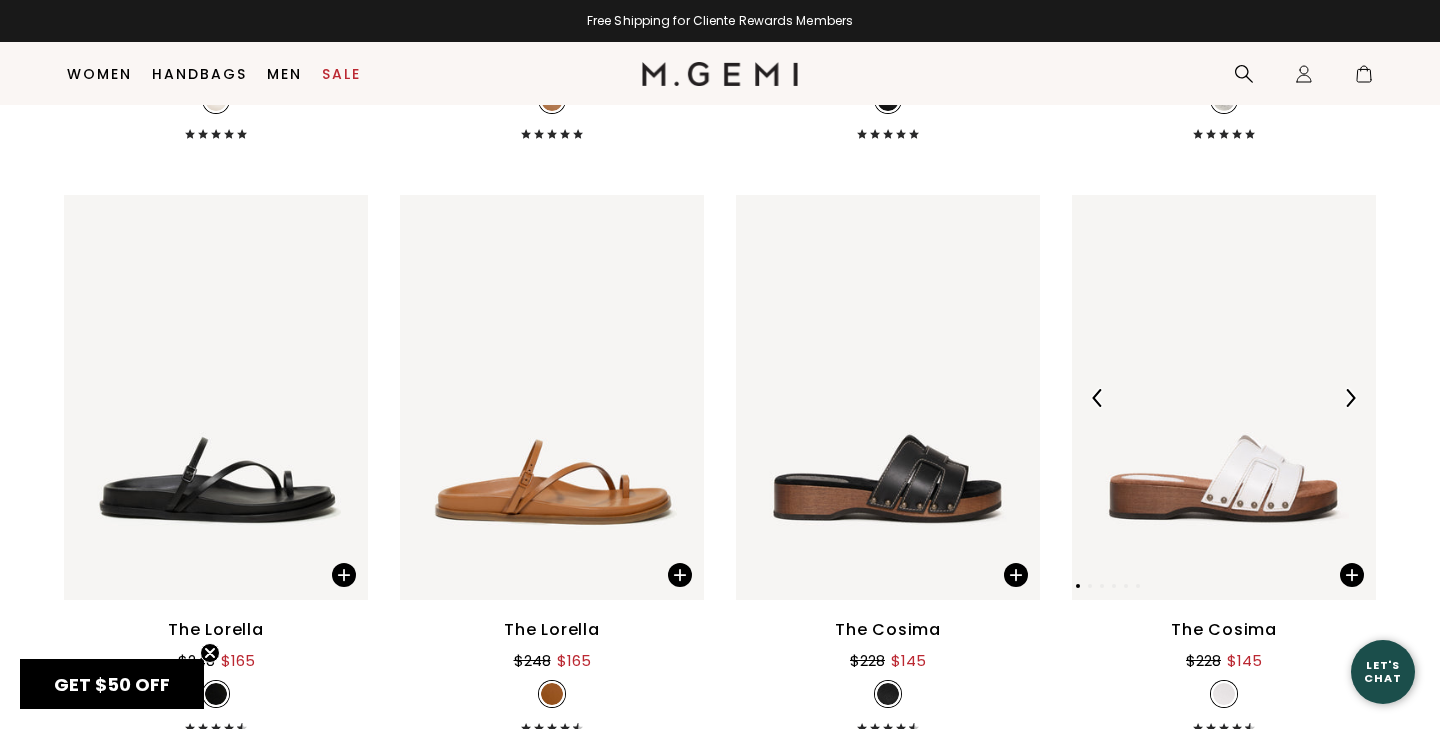 click at bounding box center [1224, 398] 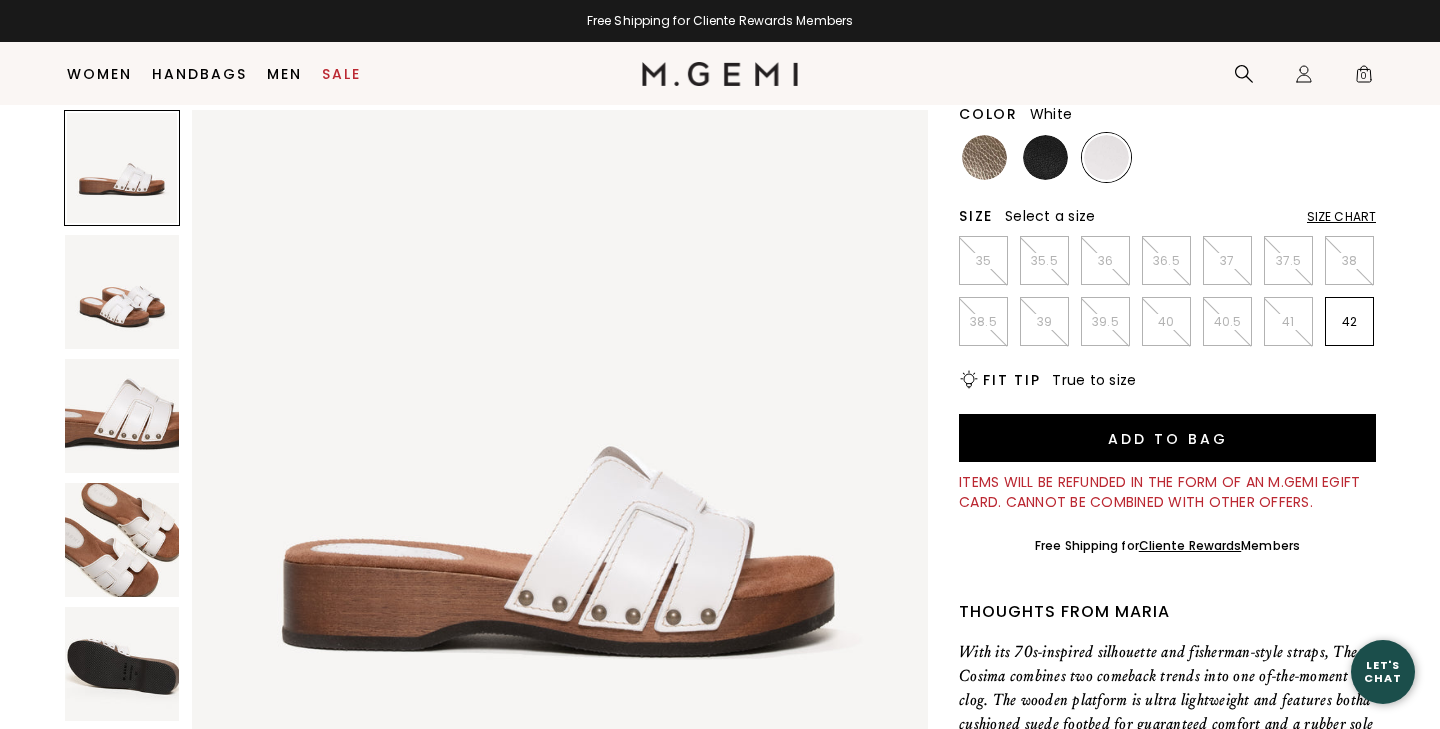 scroll, scrollTop: 0, scrollLeft: 0, axis: both 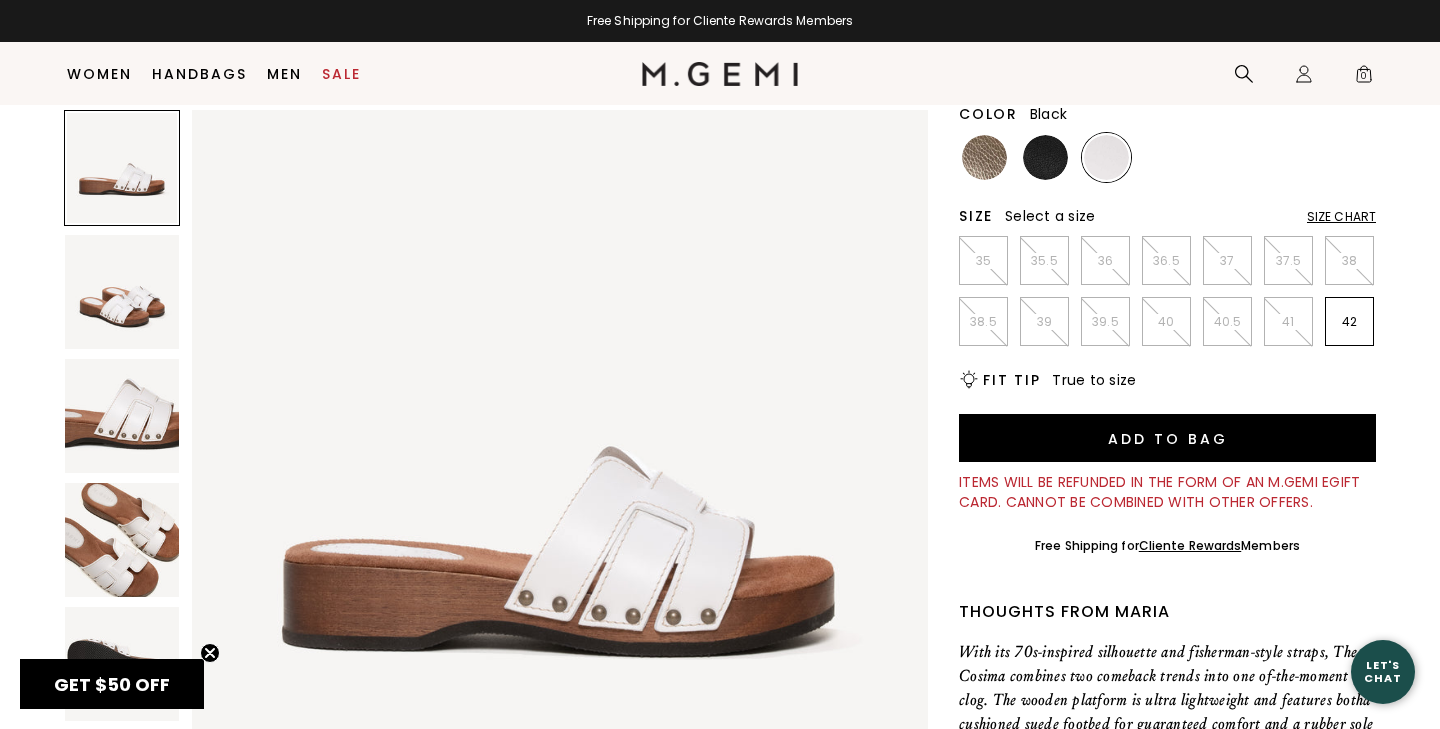click at bounding box center [1045, 157] 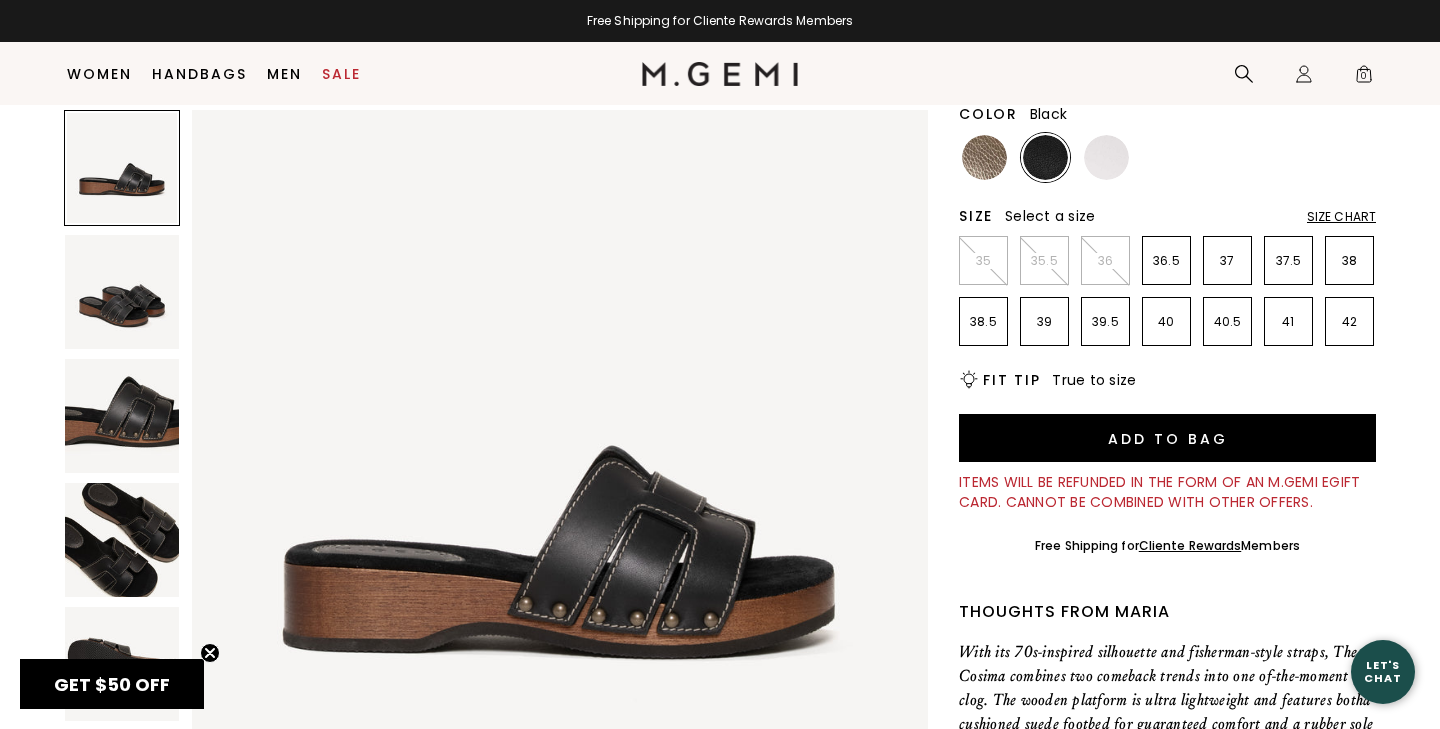 scroll, scrollTop: 0, scrollLeft: 0, axis: both 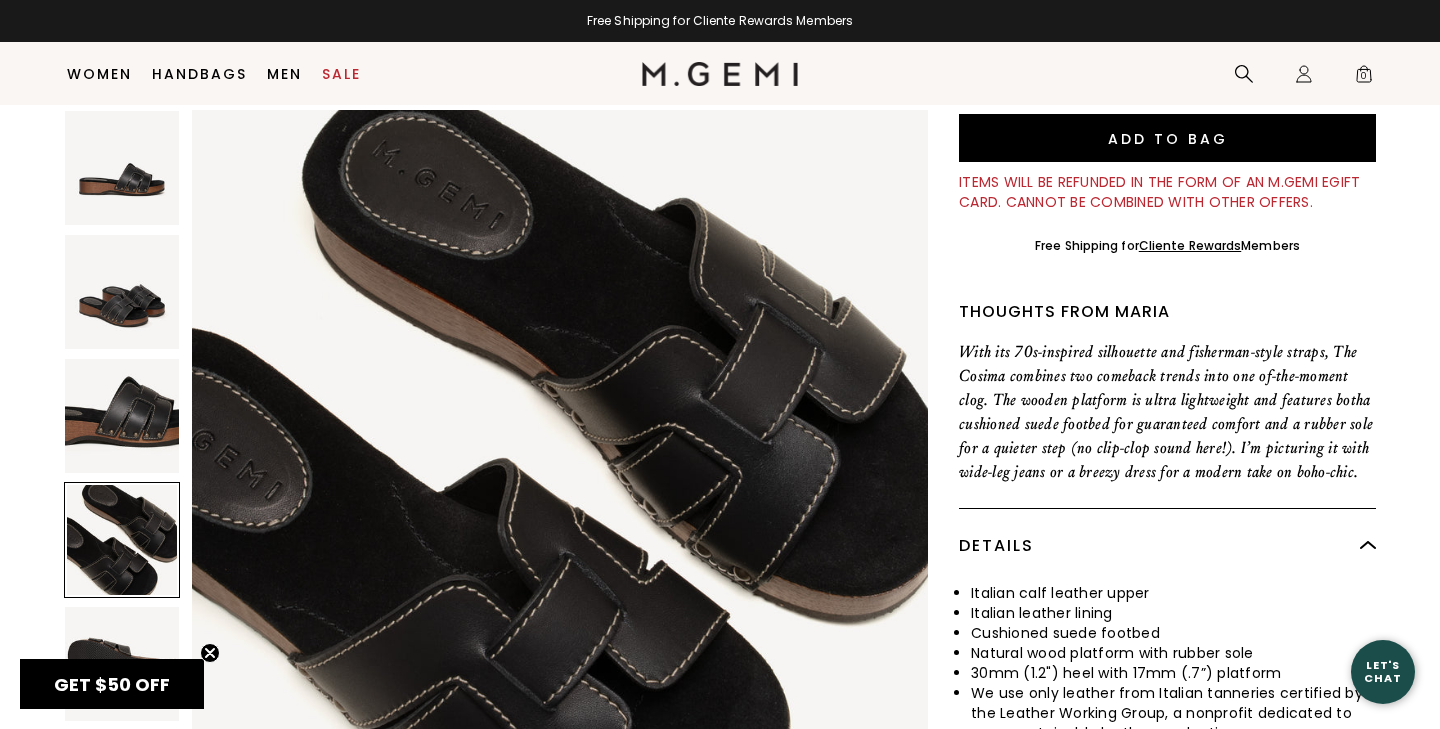 click at bounding box center [122, 664] 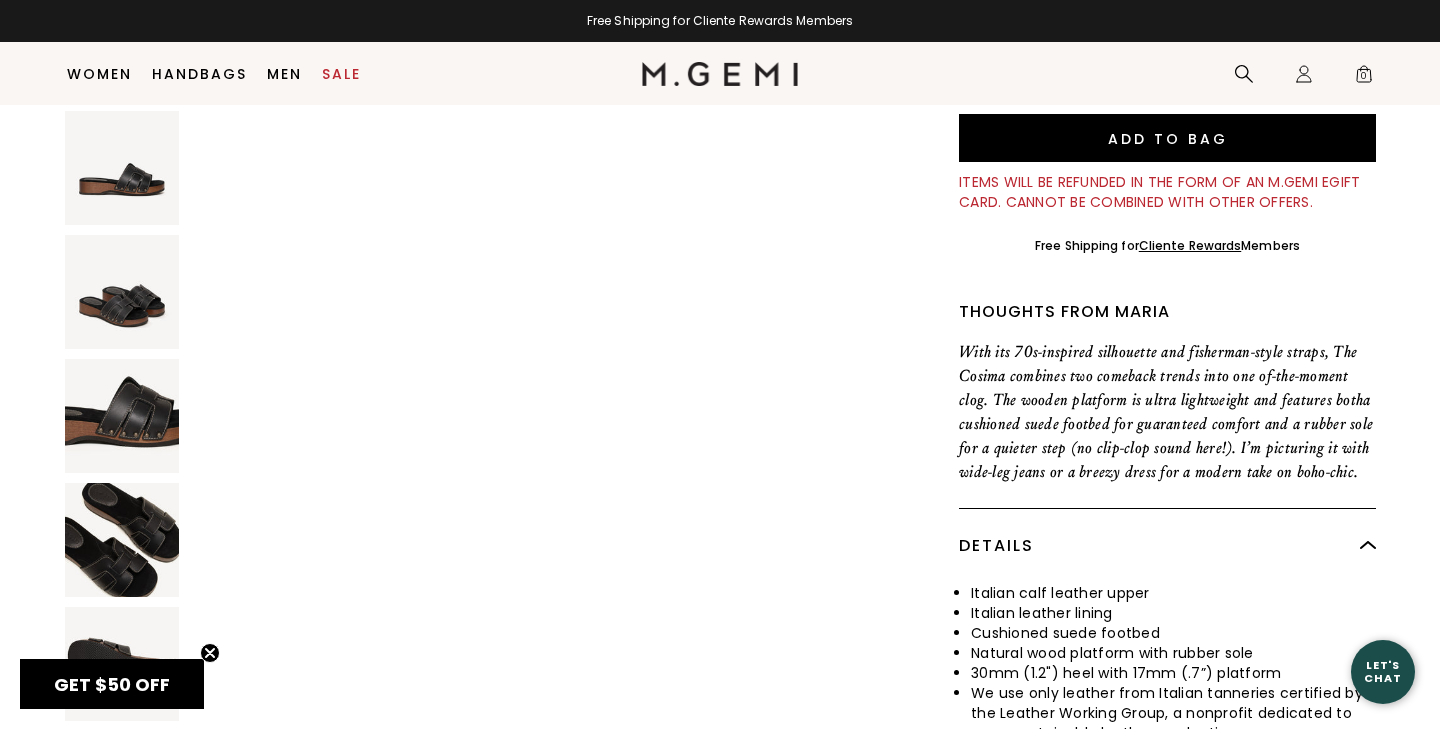 scroll, scrollTop: 3800, scrollLeft: 0, axis: vertical 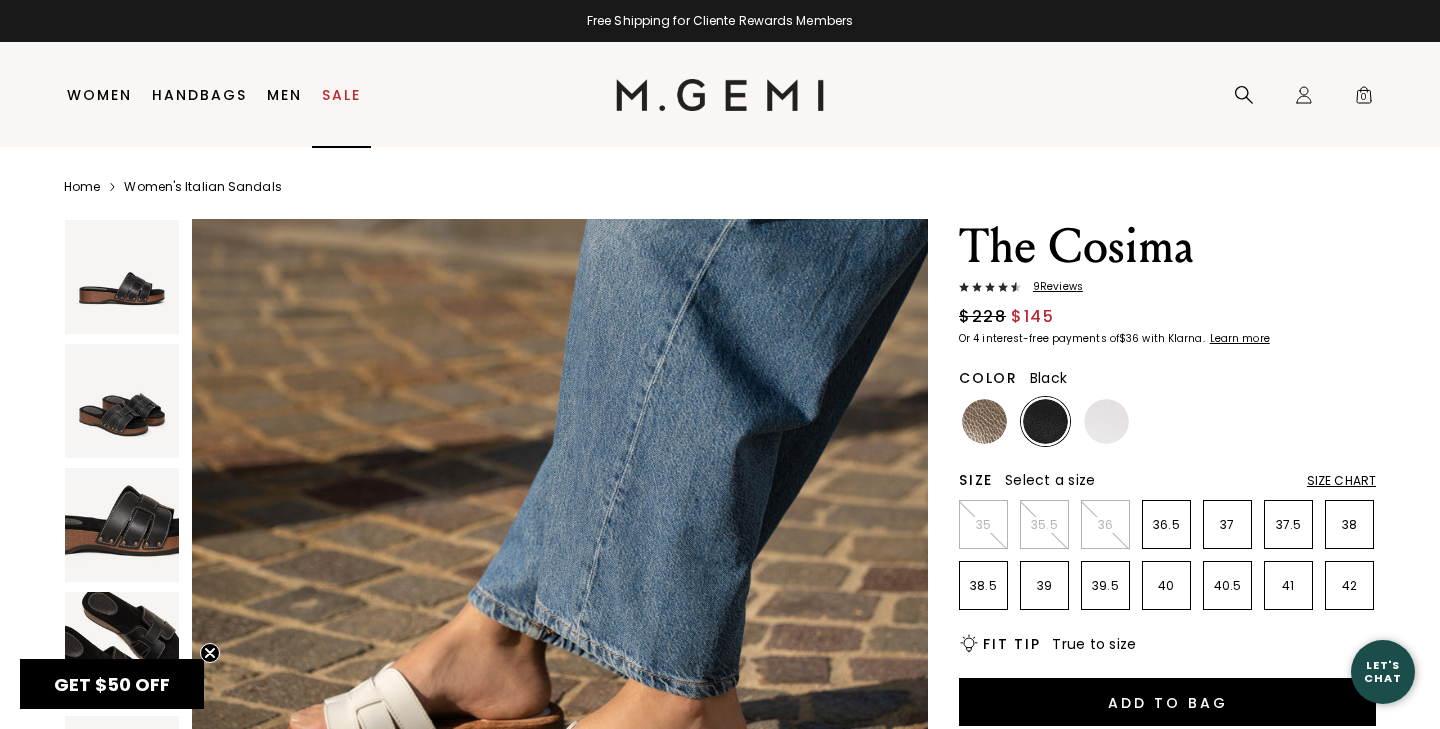 click on "Sale" at bounding box center (341, 95) 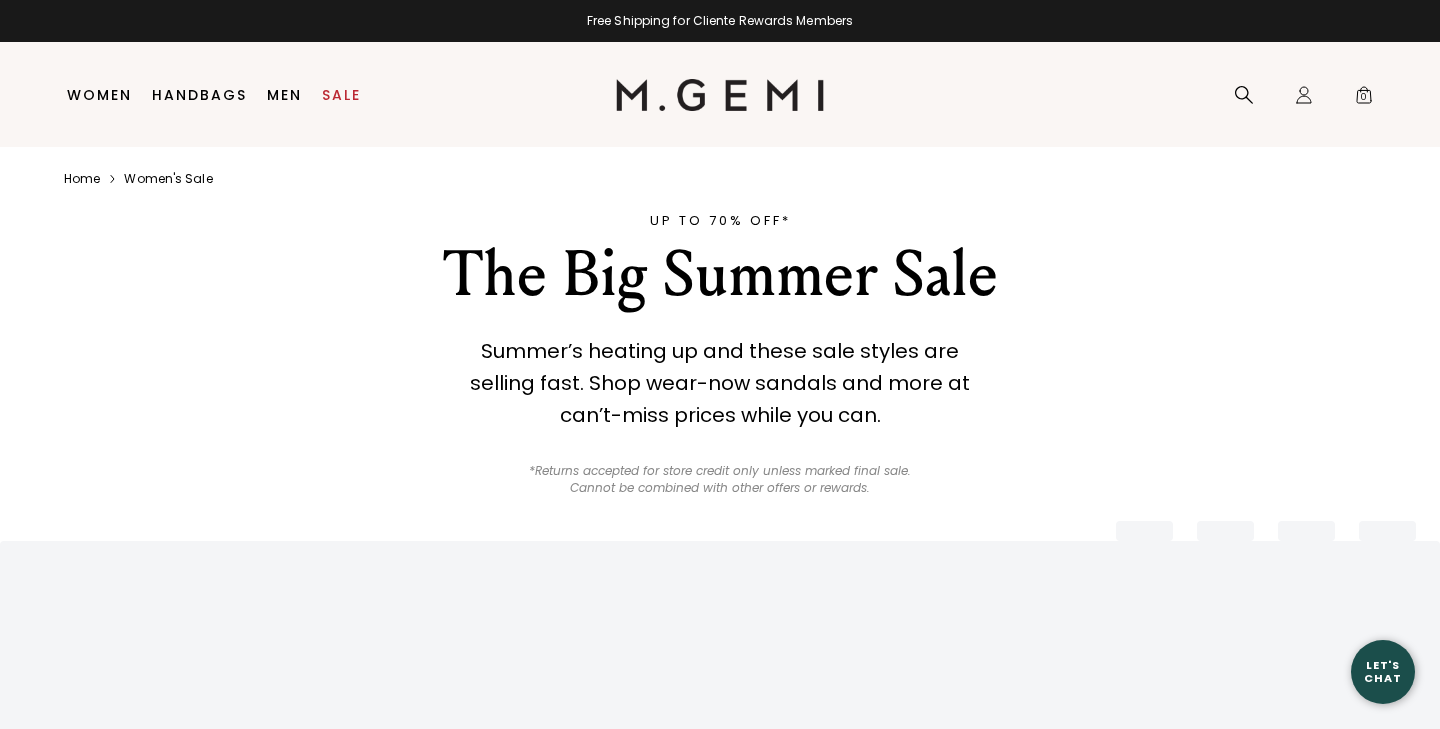 scroll, scrollTop: 0, scrollLeft: 0, axis: both 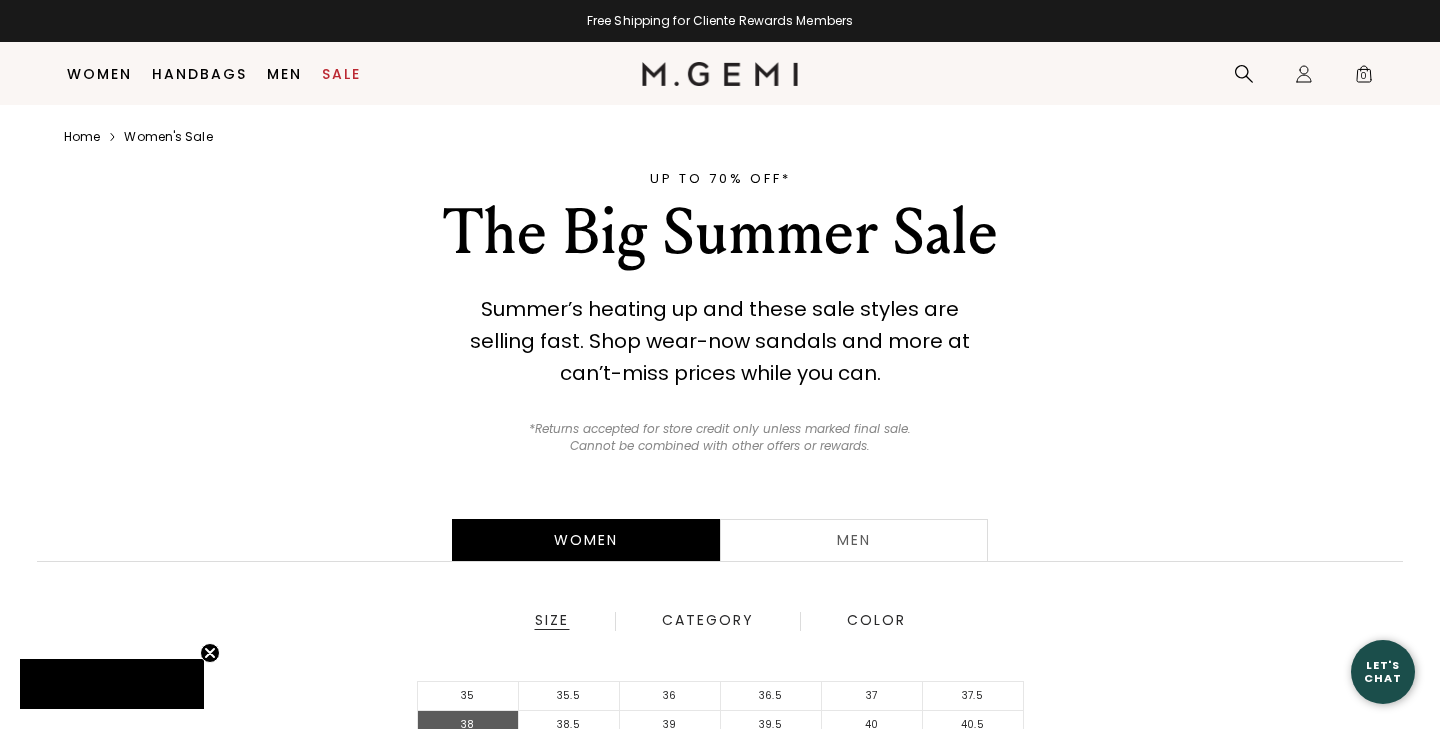 click on "38" at bounding box center (468, 725) 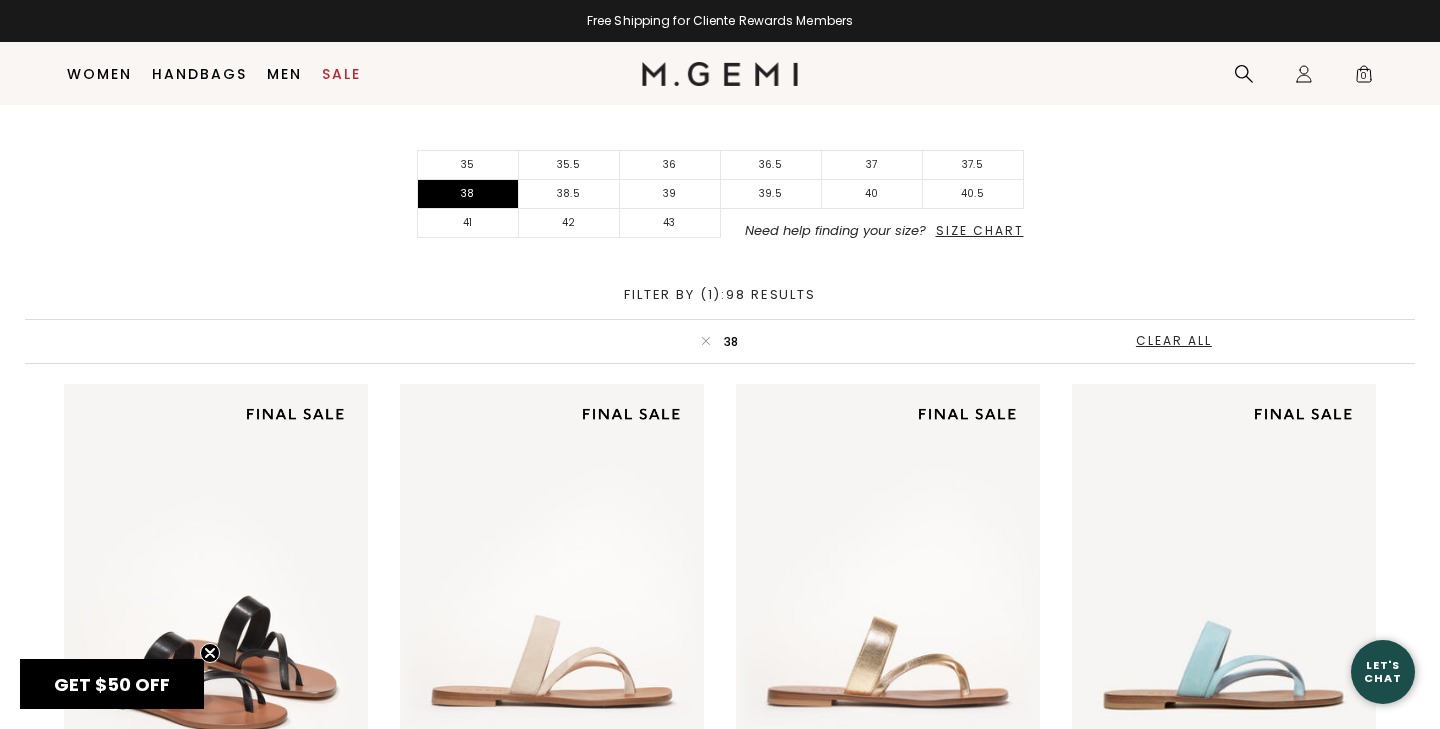 scroll, scrollTop: 531, scrollLeft: 0, axis: vertical 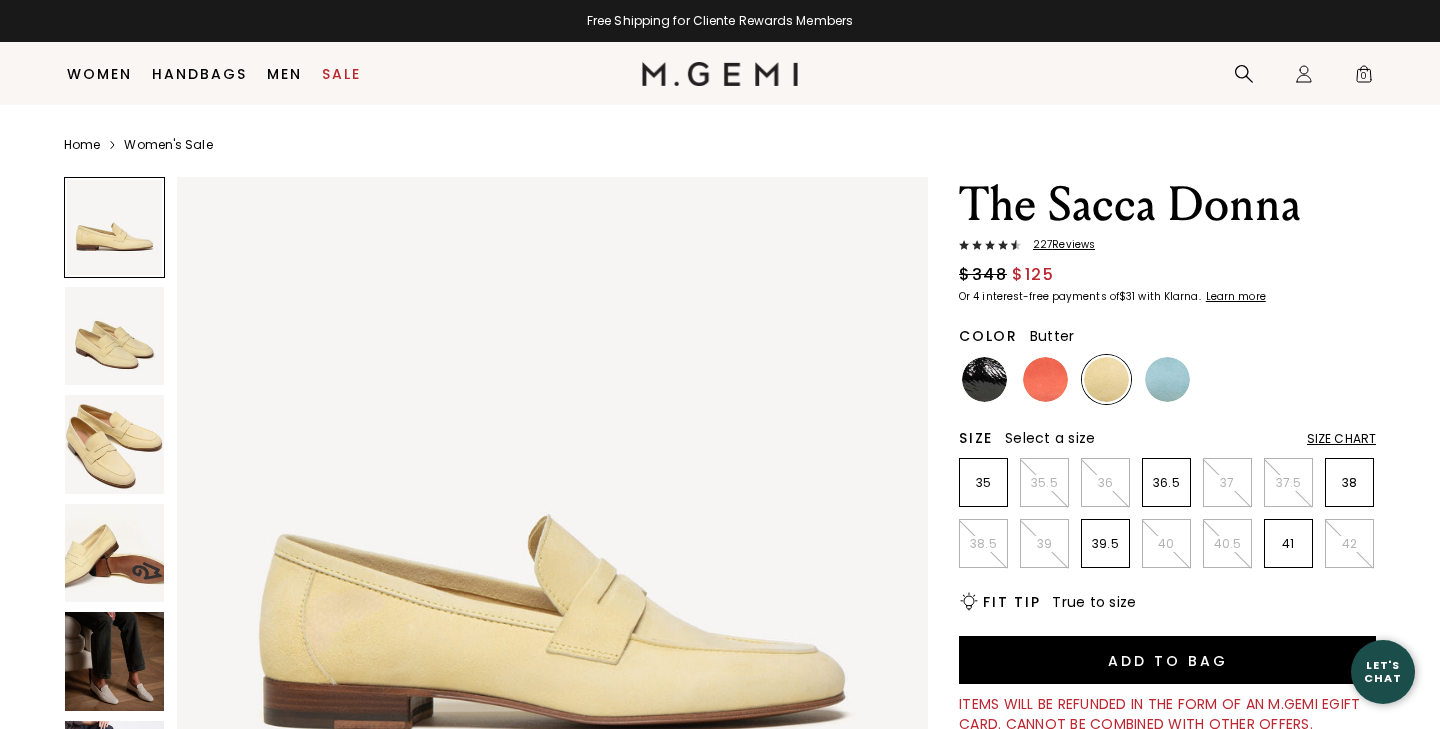 click at bounding box center (114, 661) 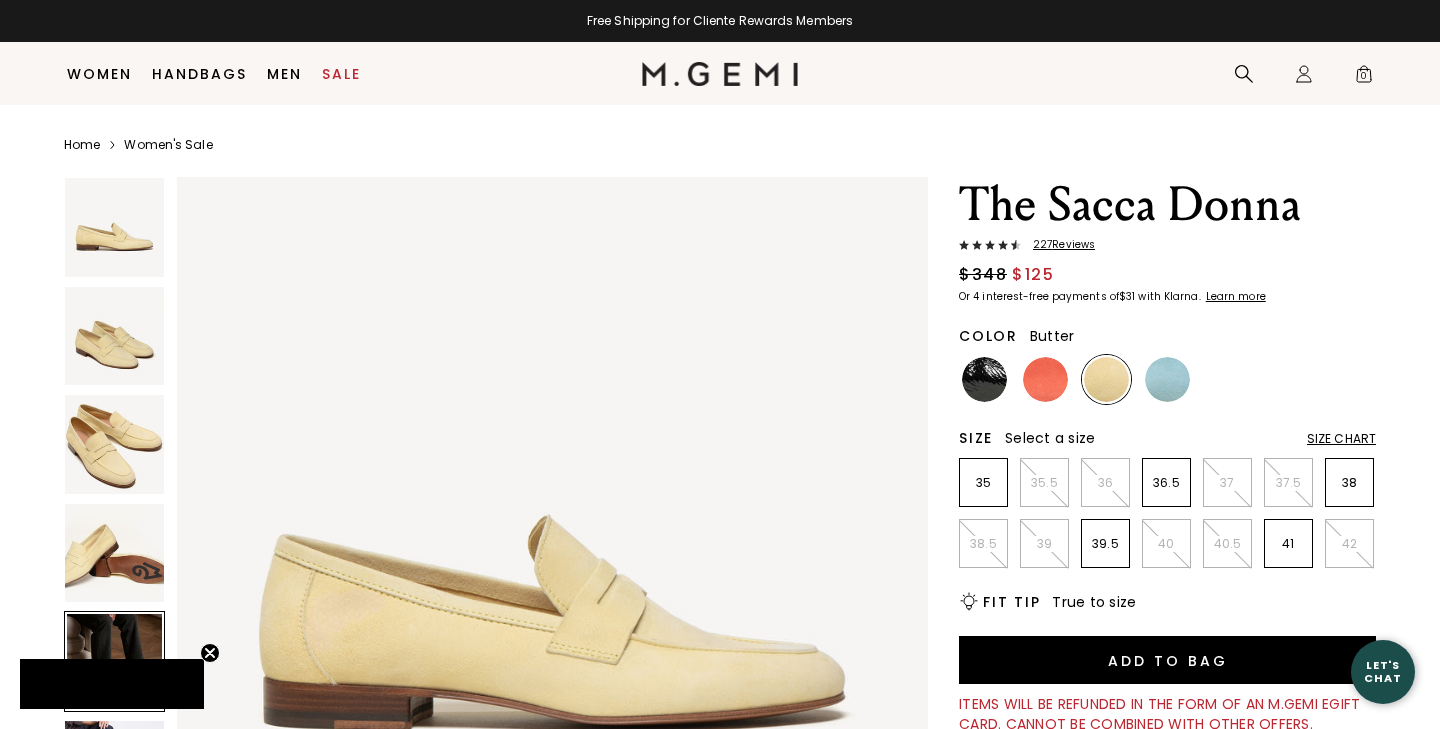 scroll, scrollTop: 297, scrollLeft: 0, axis: vertical 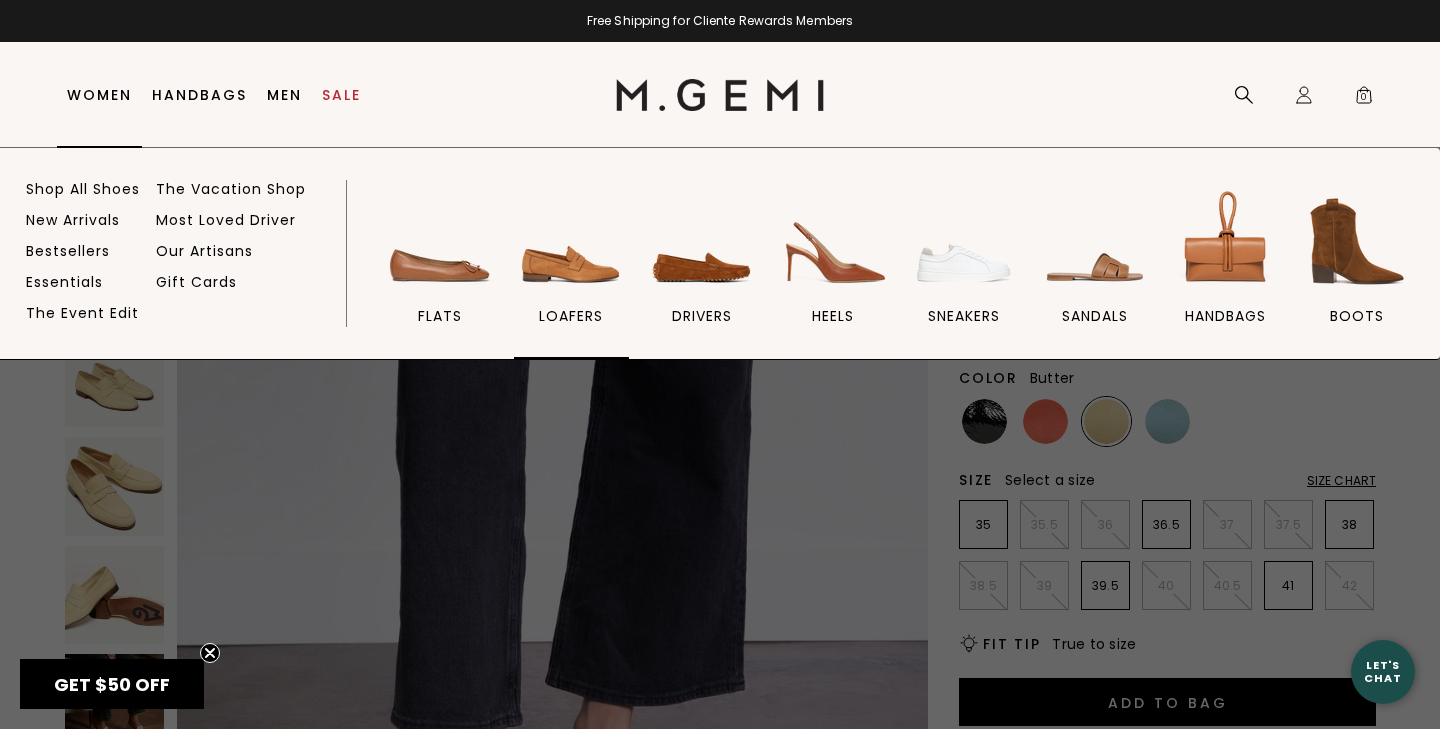 click on "loafers" at bounding box center [571, 316] 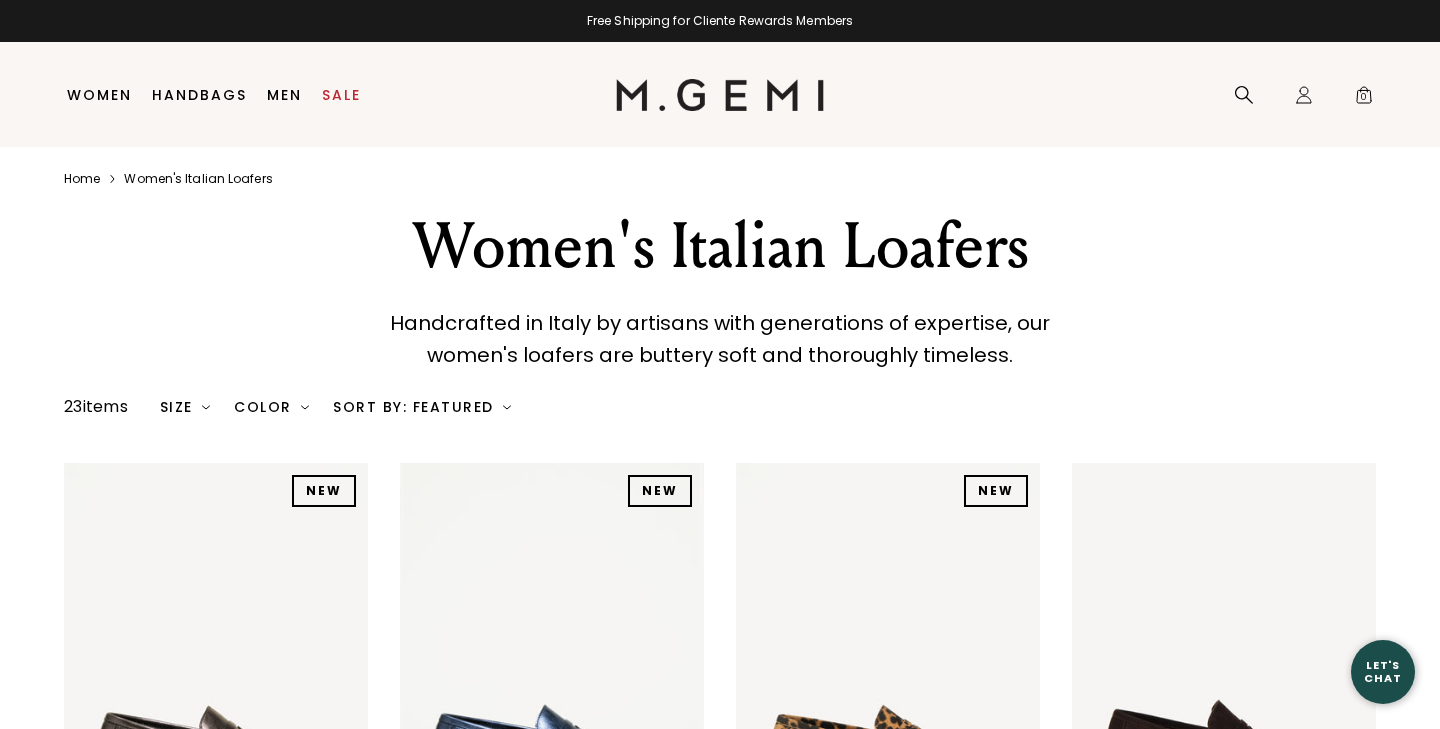 scroll, scrollTop: 0, scrollLeft: 0, axis: both 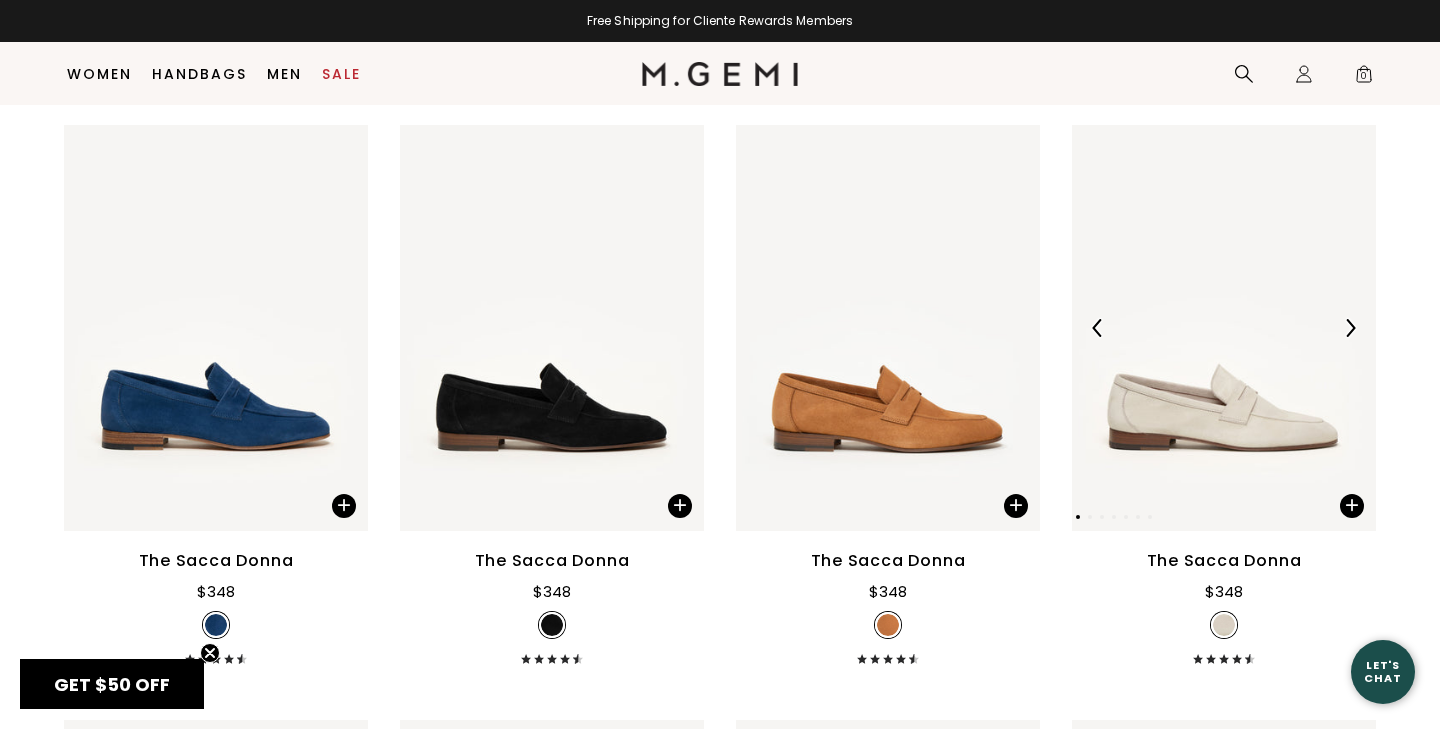 click at bounding box center [1224, 327] 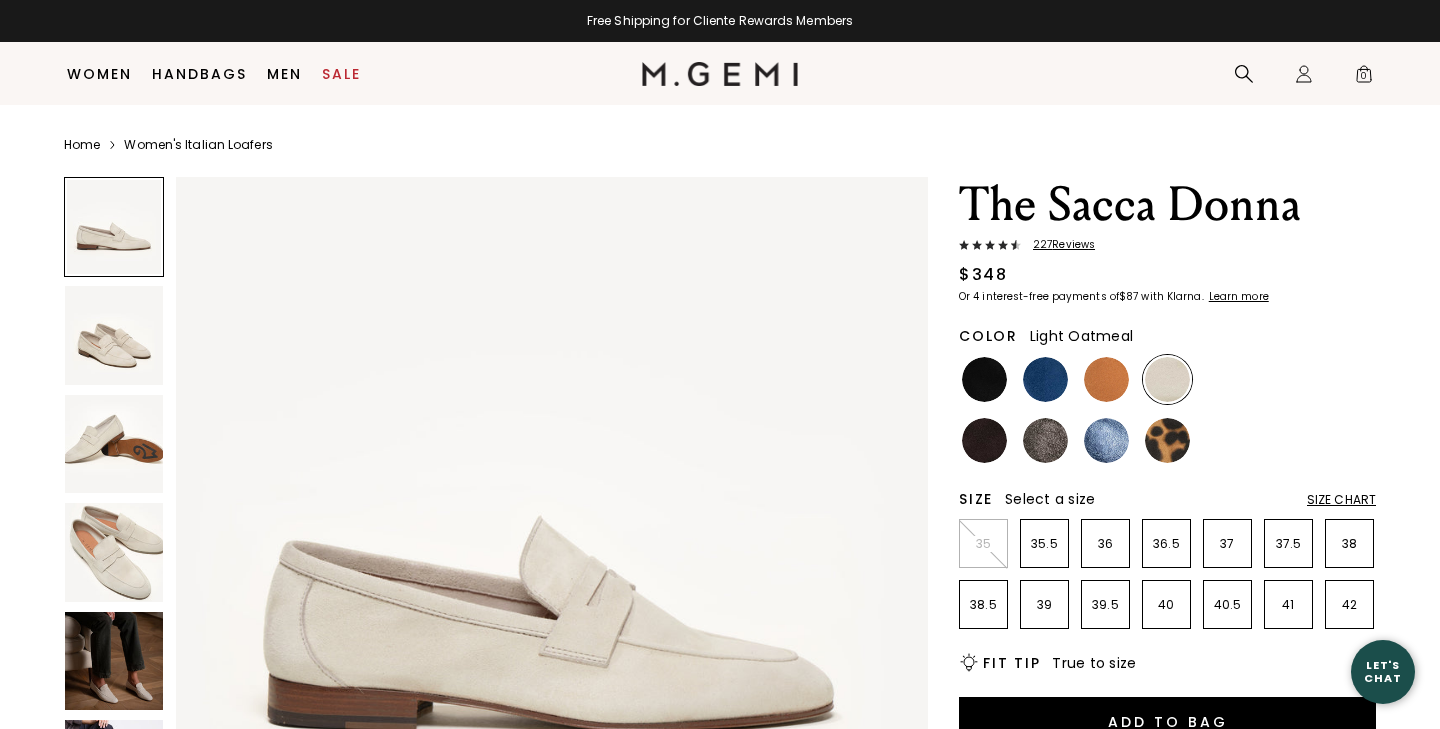 scroll, scrollTop: 480, scrollLeft: 0, axis: vertical 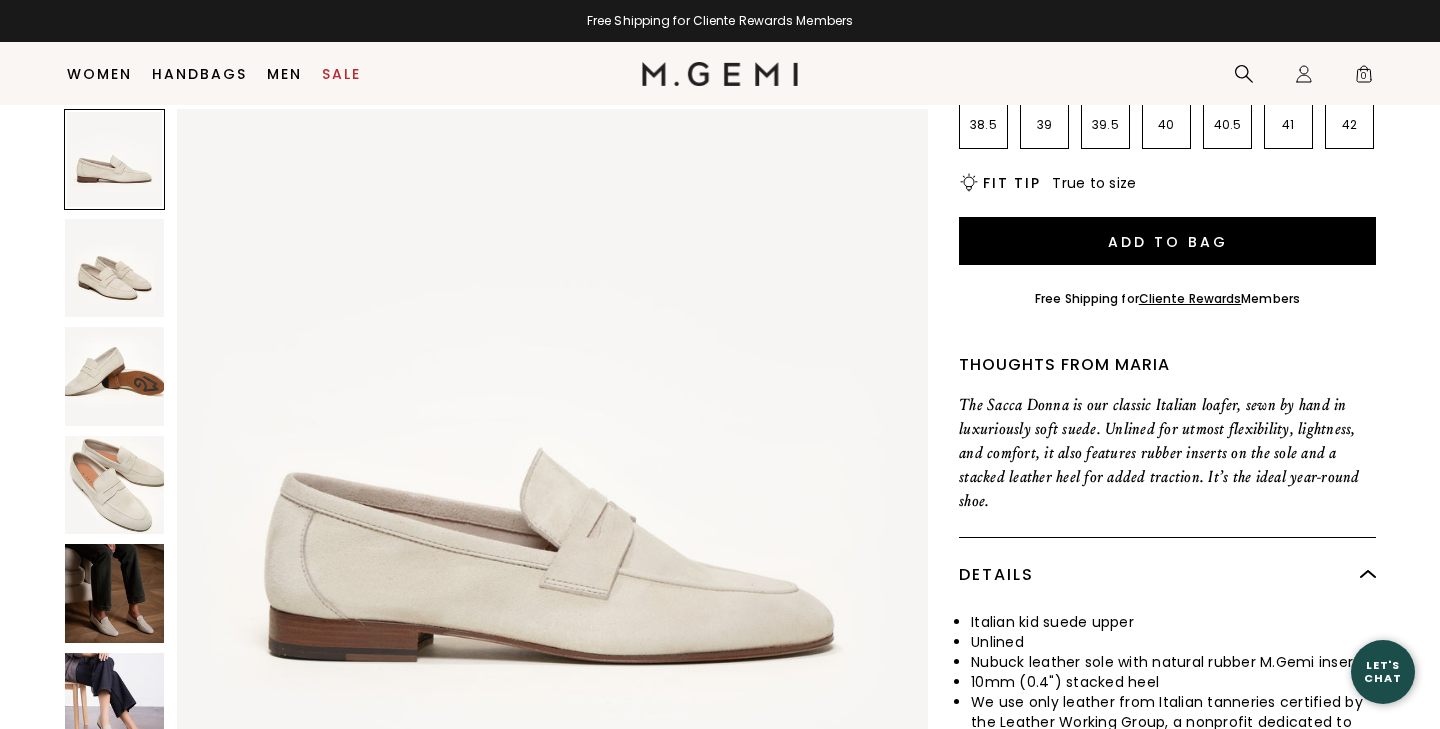 click at bounding box center (114, 484) 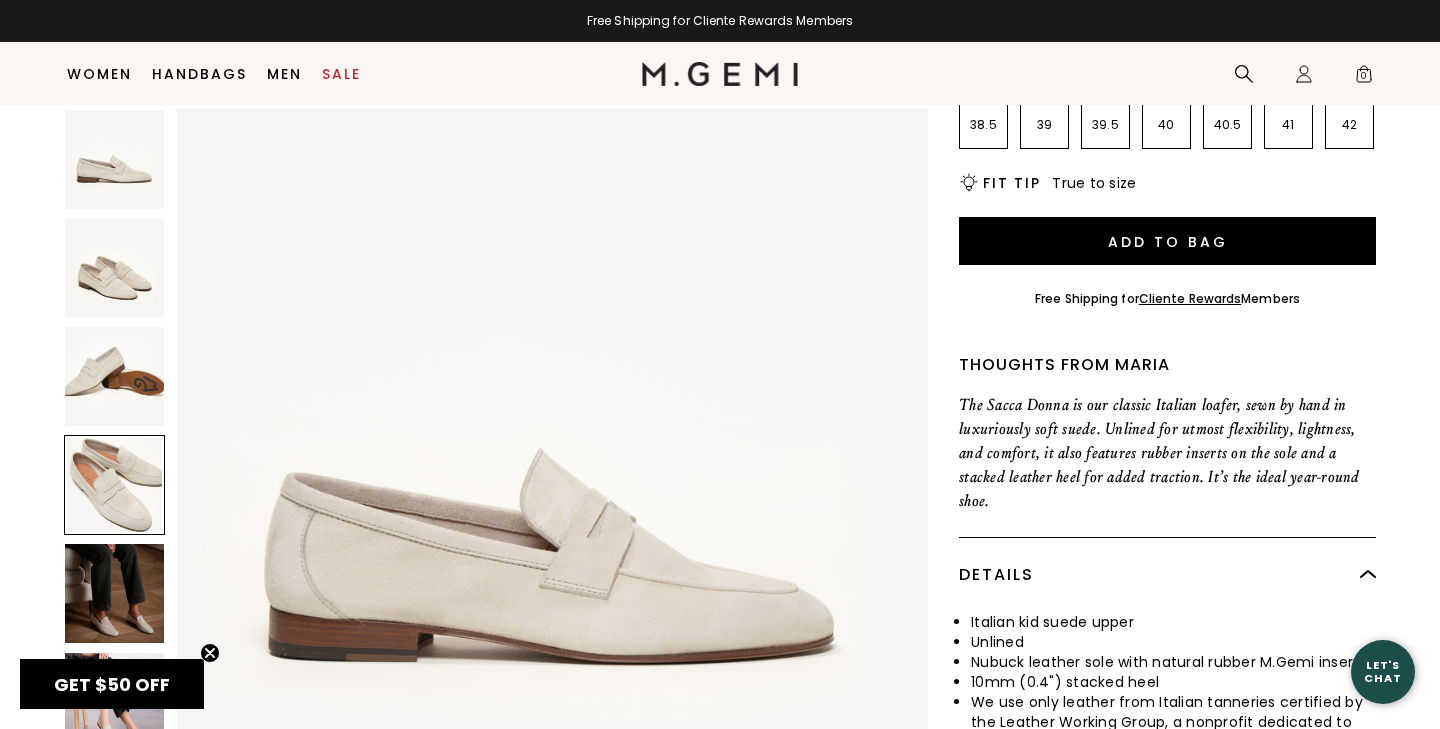 scroll, scrollTop: 880, scrollLeft: 0, axis: vertical 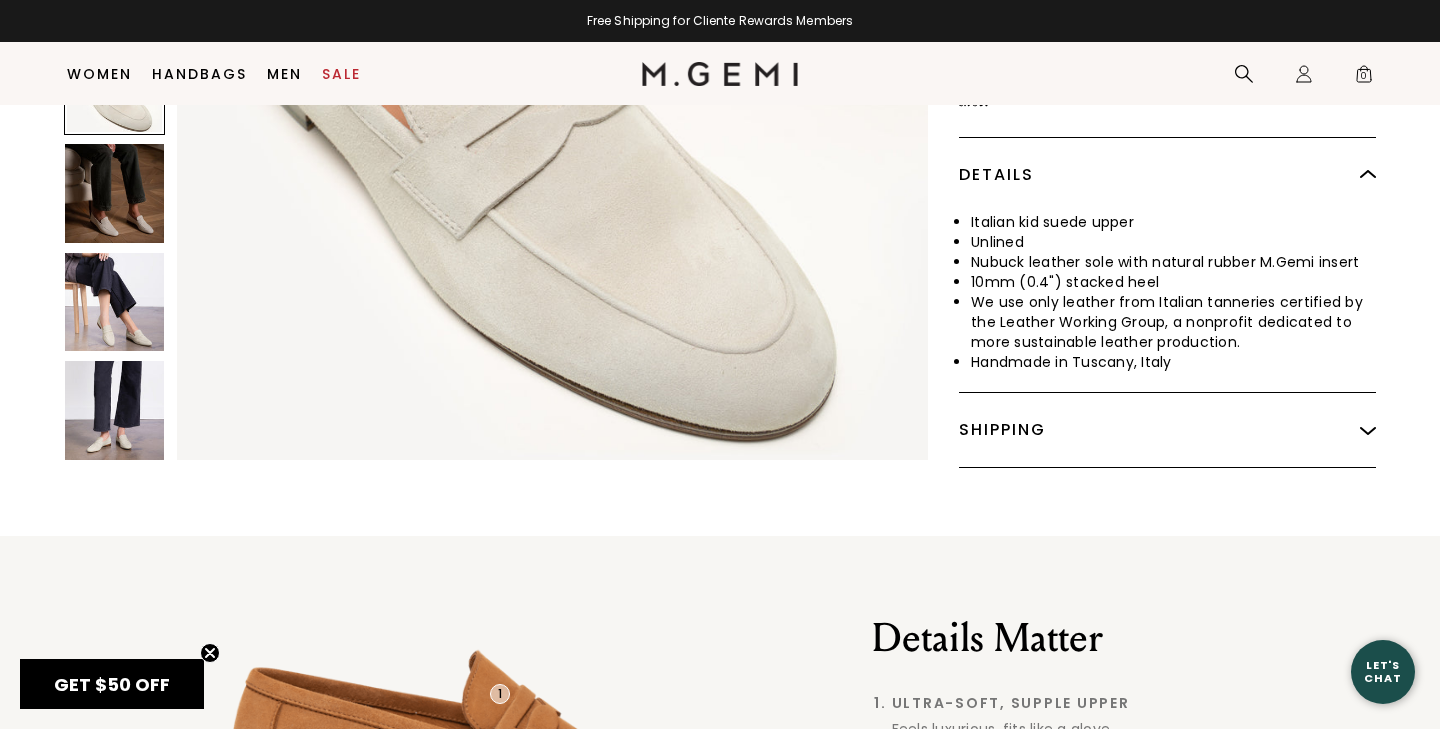 click at bounding box center [114, 410] 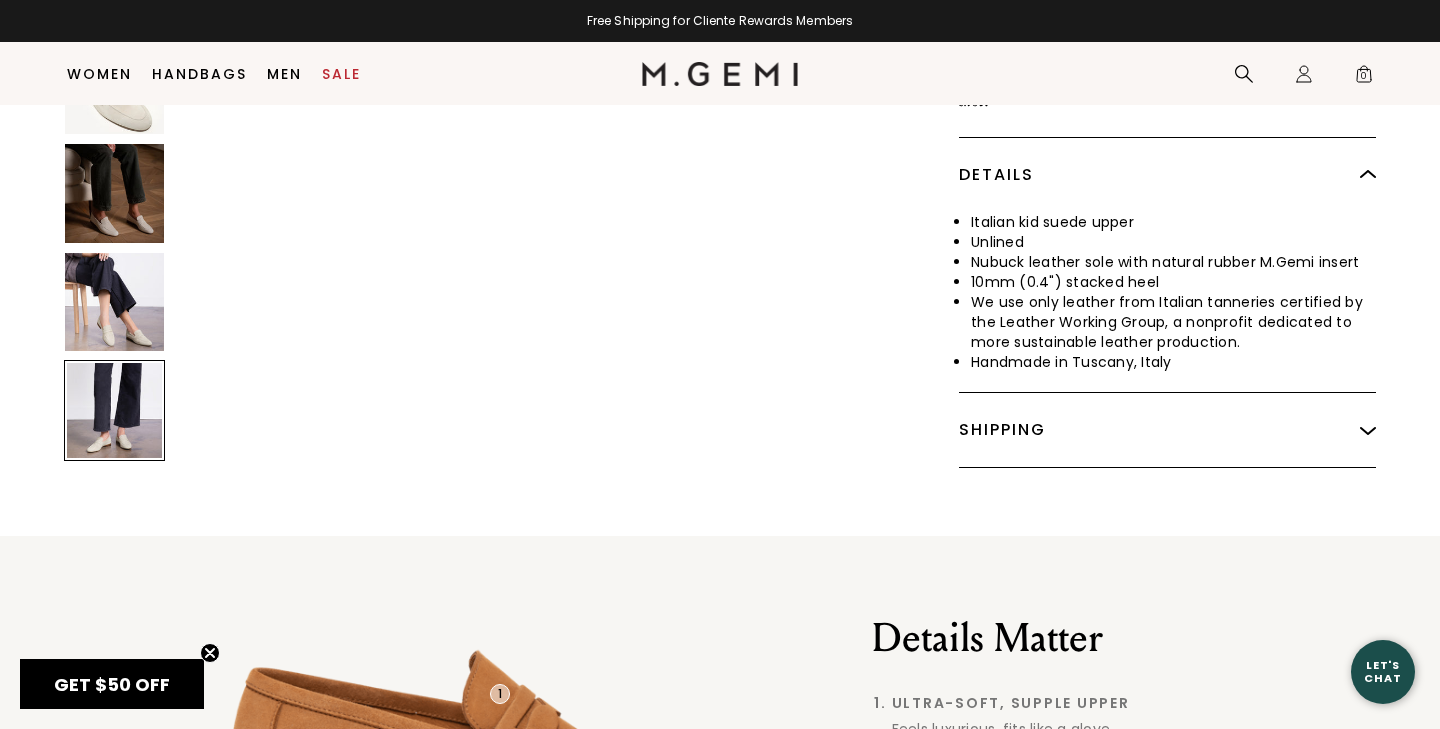 scroll, scrollTop: 4629, scrollLeft: 0, axis: vertical 